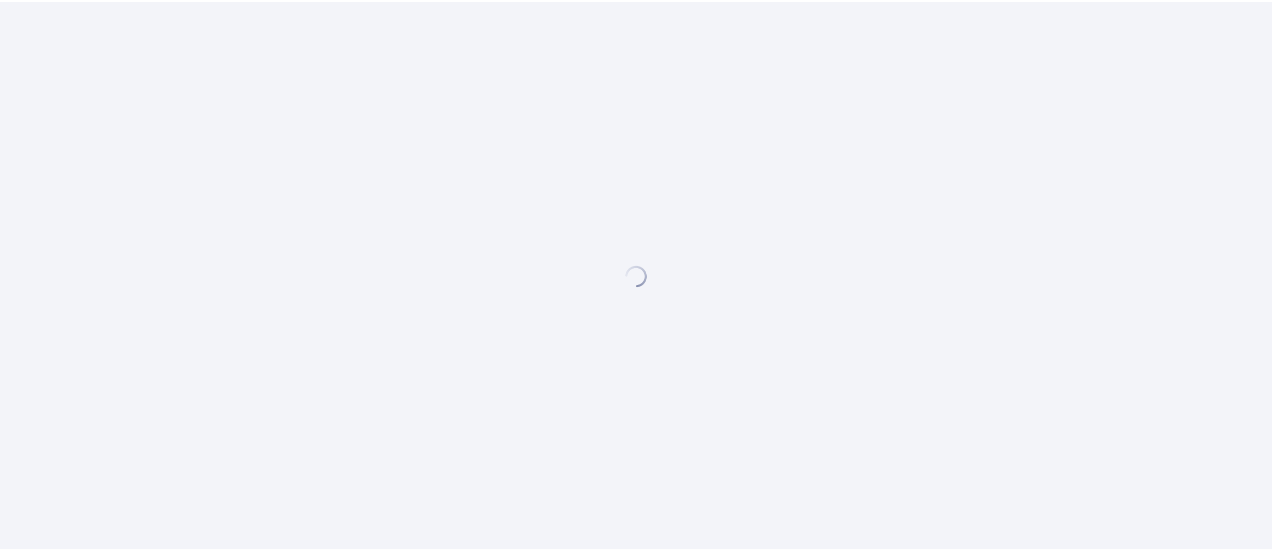 scroll, scrollTop: 0, scrollLeft: 0, axis: both 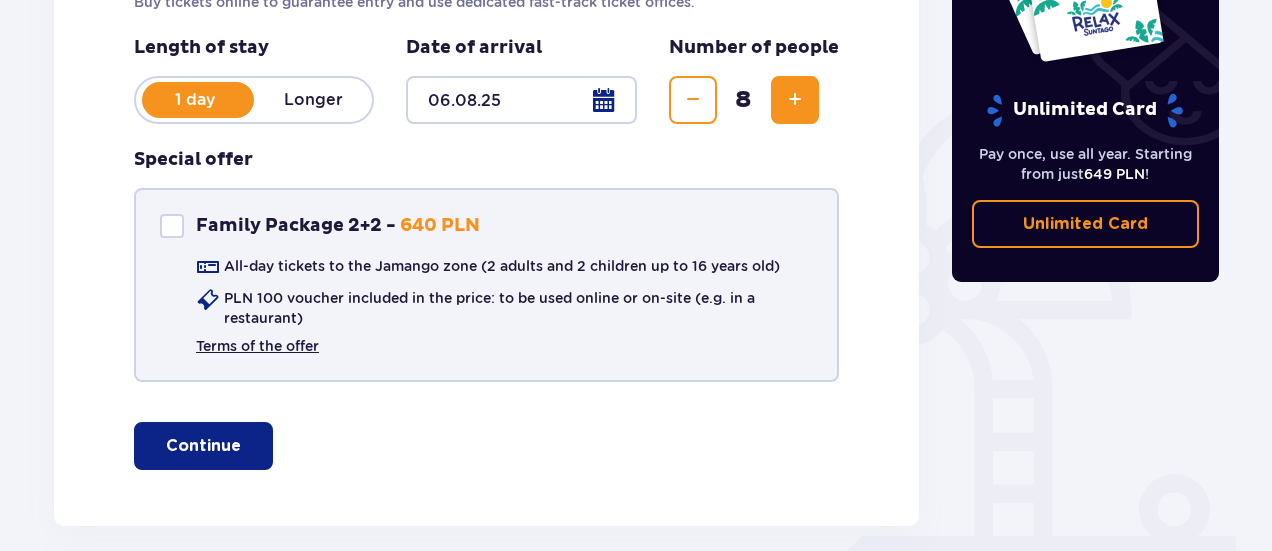 click on "Terms of the offer" at bounding box center (257, 346) 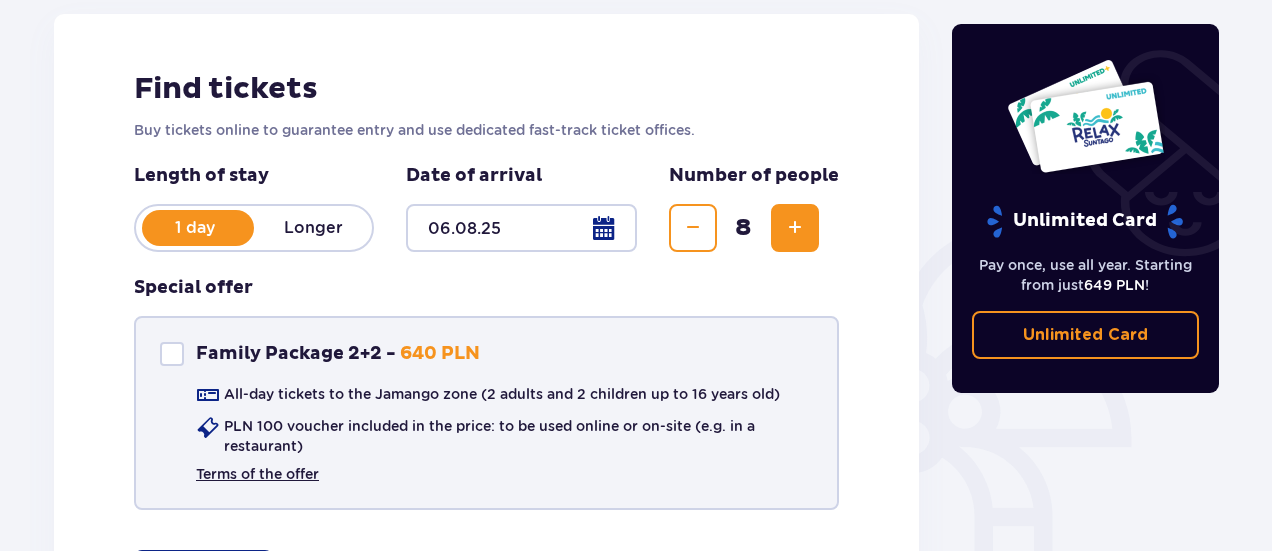 scroll, scrollTop: 300, scrollLeft: 0, axis: vertical 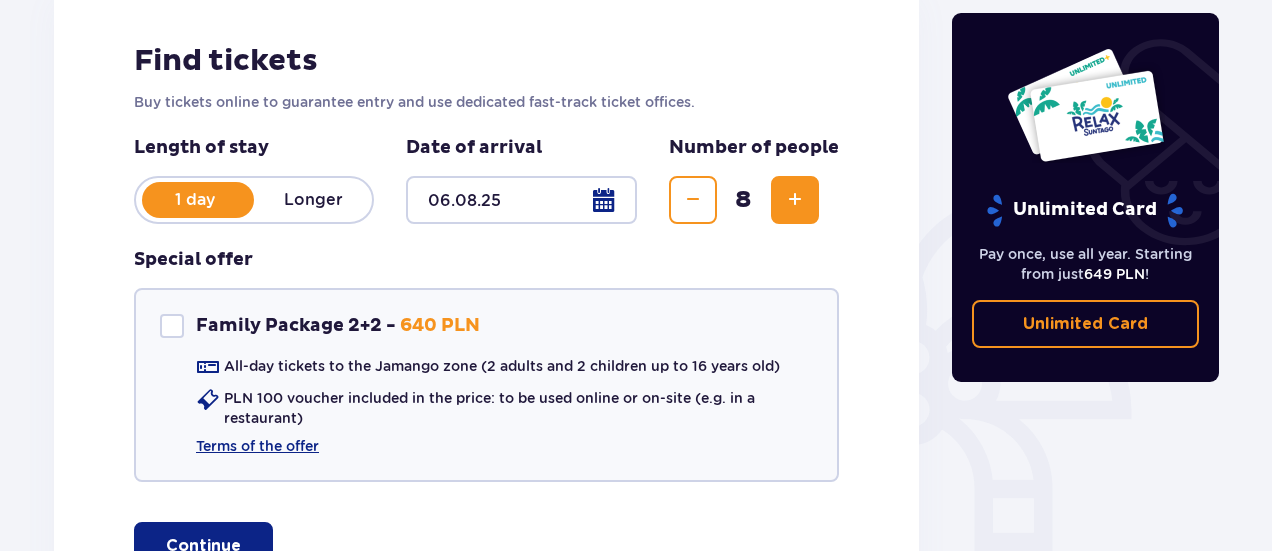 click at bounding box center [693, 200] 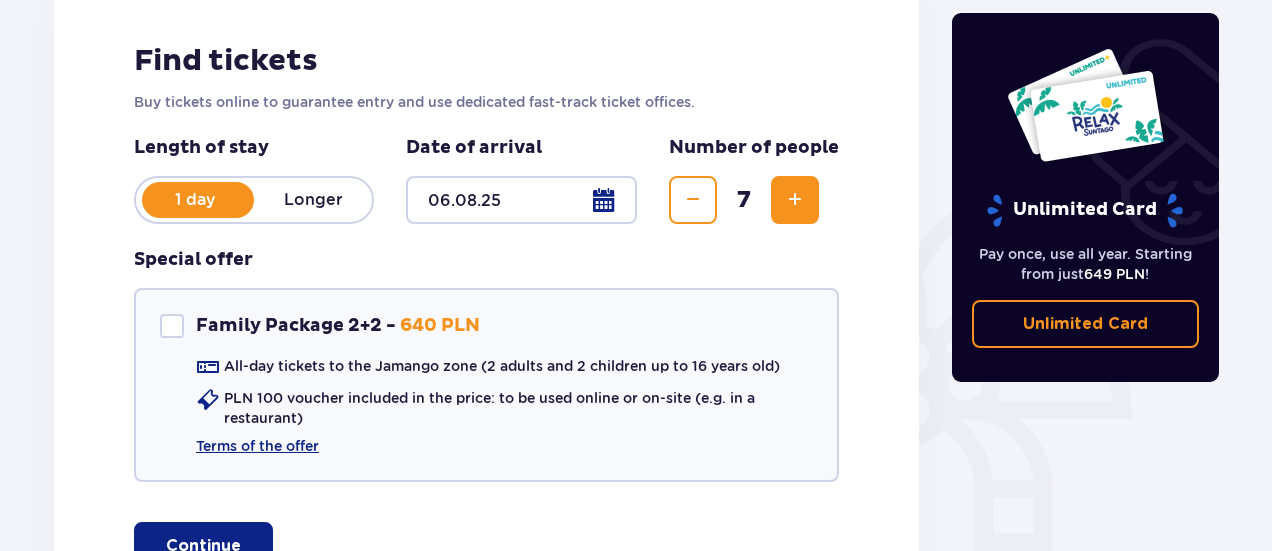 click at bounding box center (693, 200) 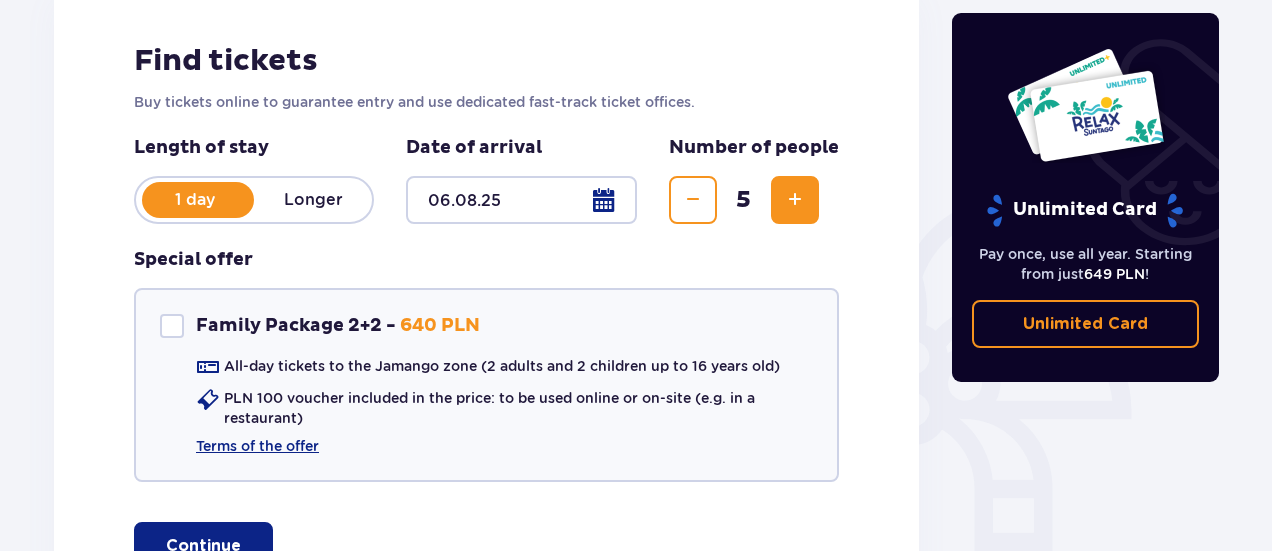 click at bounding box center [693, 200] 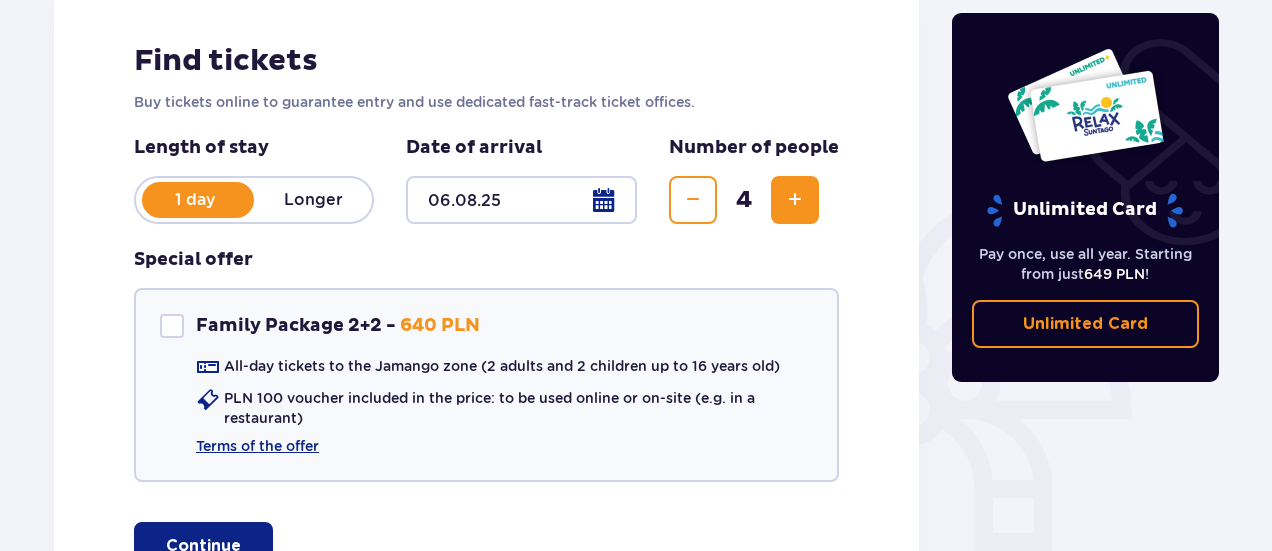 click at bounding box center (693, 200) 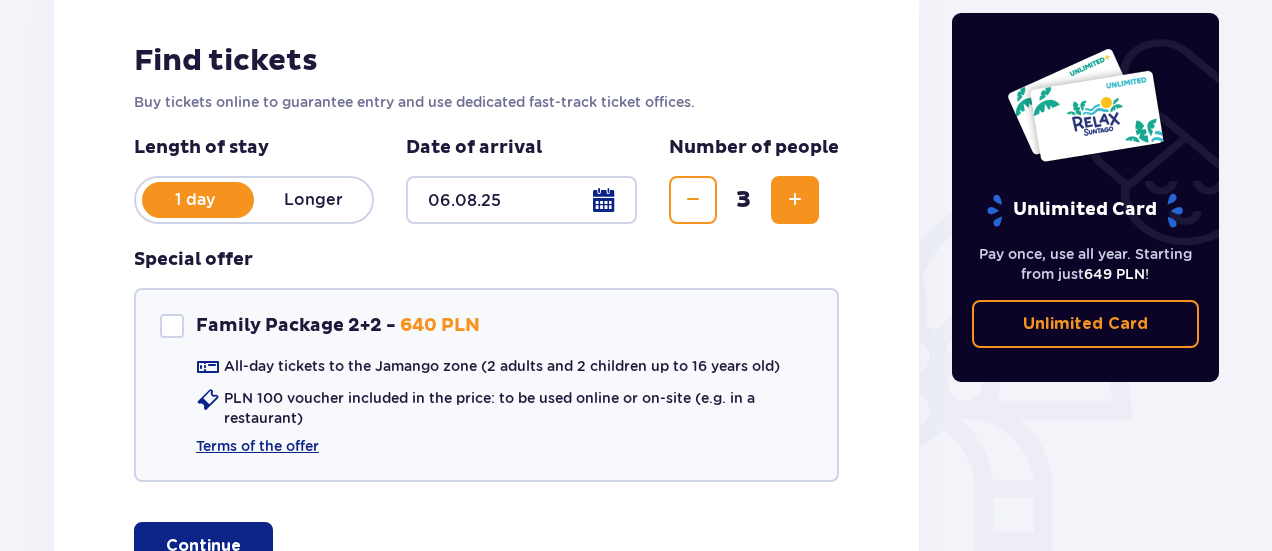 click at bounding box center [693, 200] 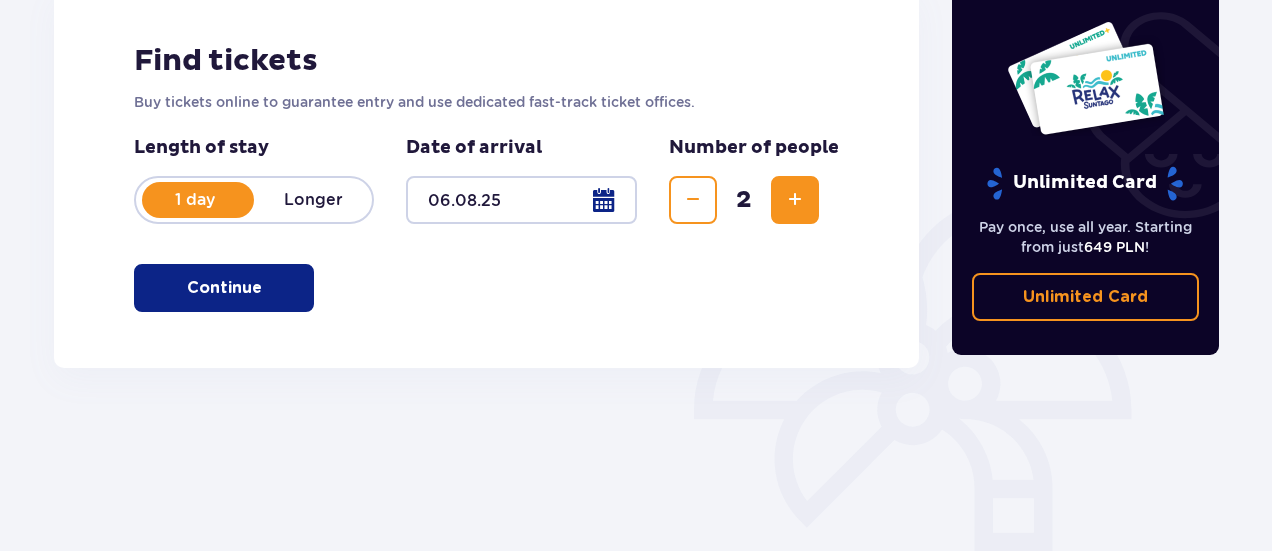 click on "Continue" at bounding box center [224, 288] 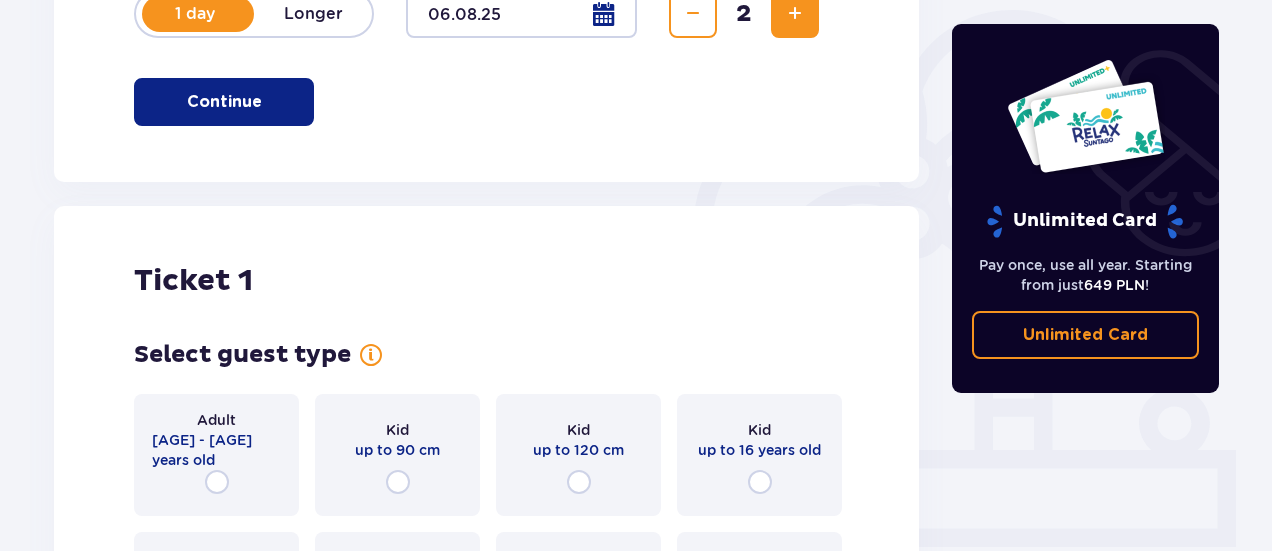 scroll, scrollTop: 468, scrollLeft: 0, axis: vertical 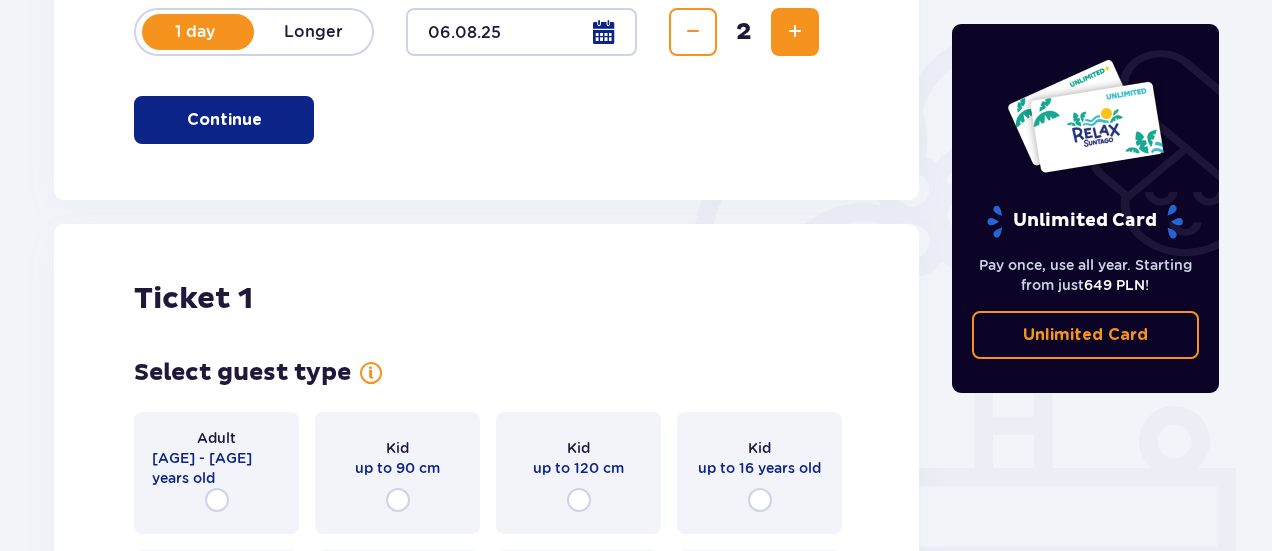click at bounding box center (795, 32) 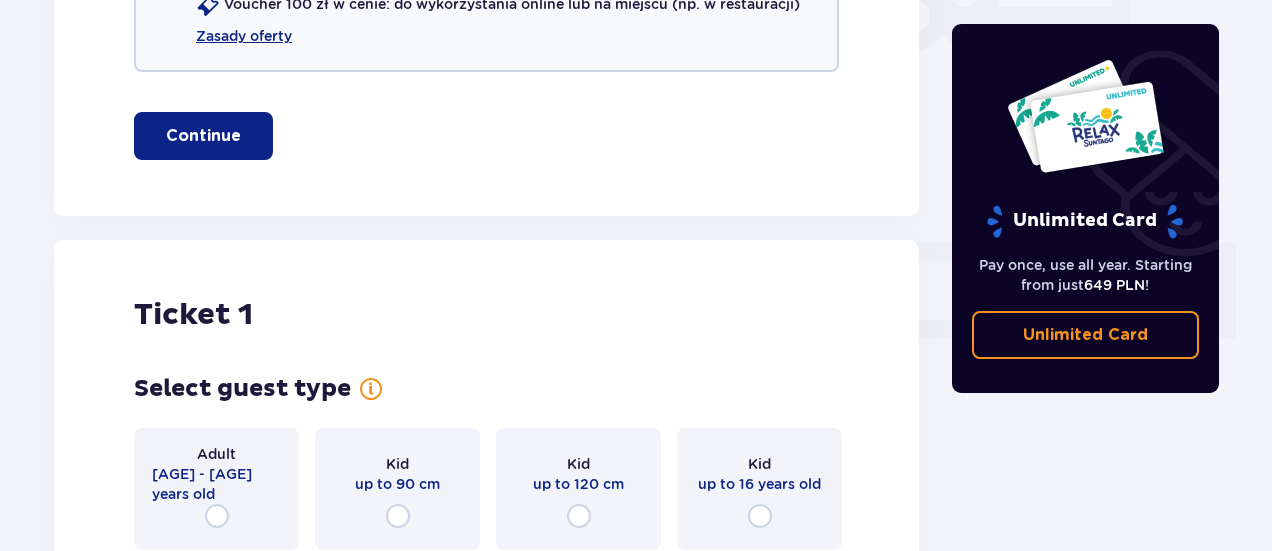 click on "Length of stay 1 day Longer Date of arrival 06.08.25 Number of people 4 Oferta specjalna Pakiet Family 2+2    -  640 PLN Całodniowe bilety do strefy Jamango (2 dorosłych i 2 dzieci do 16 lat) Voucher 100 zł w cenie: do wykorzystania online lub na miejscu (np. w restauracji) Zasady oferty" at bounding box center [486, -81] 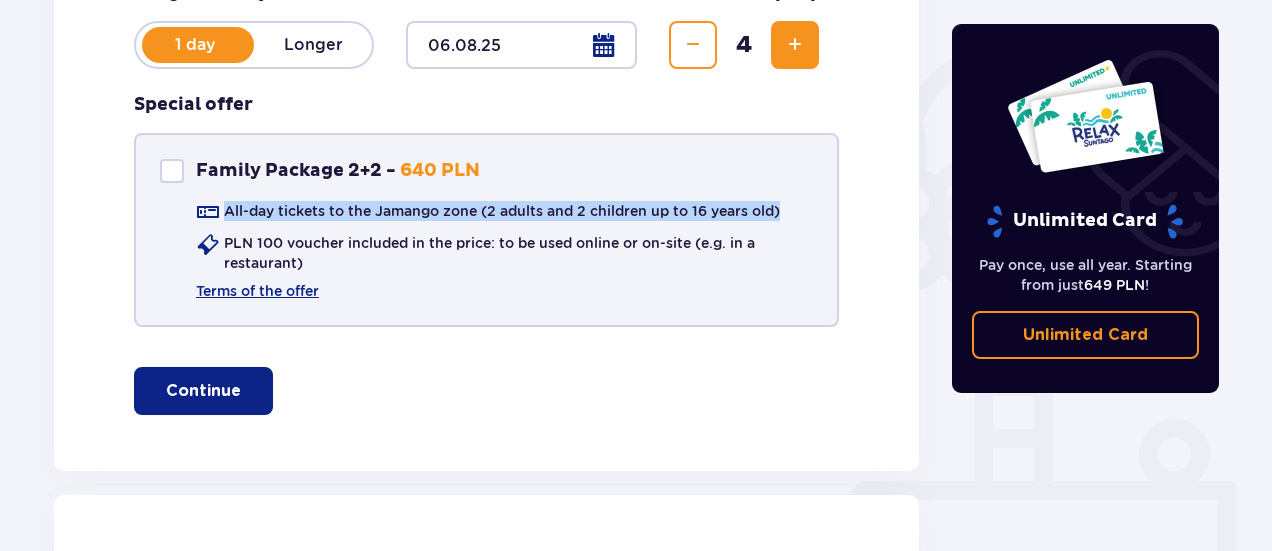 scroll, scrollTop: 410, scrollLeft: 0, axis: vertical 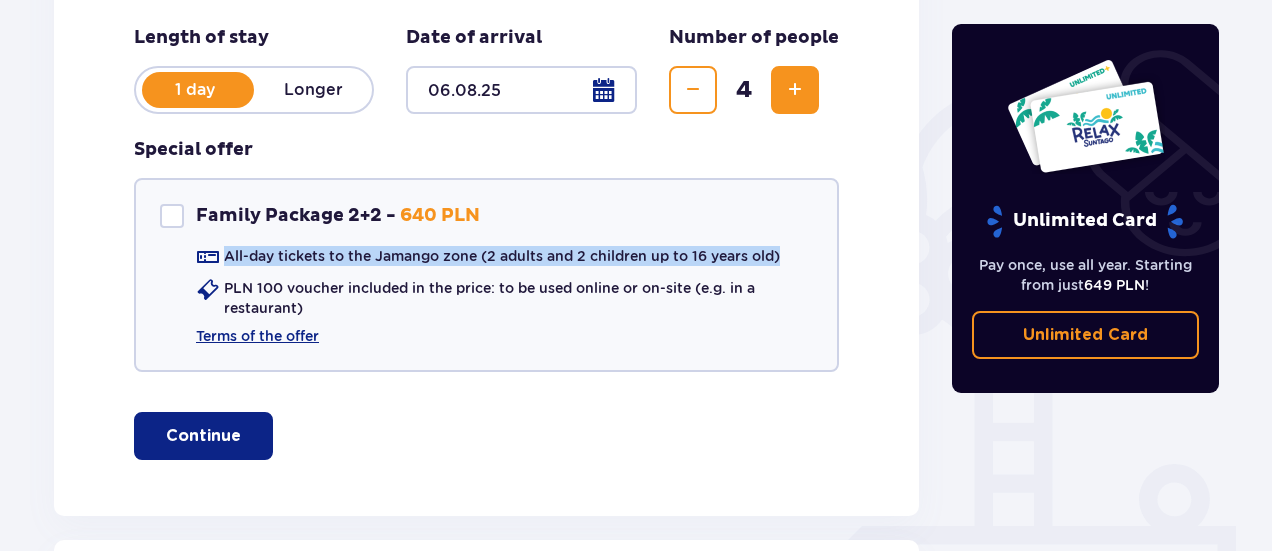 click at bounding box center [693, 90] 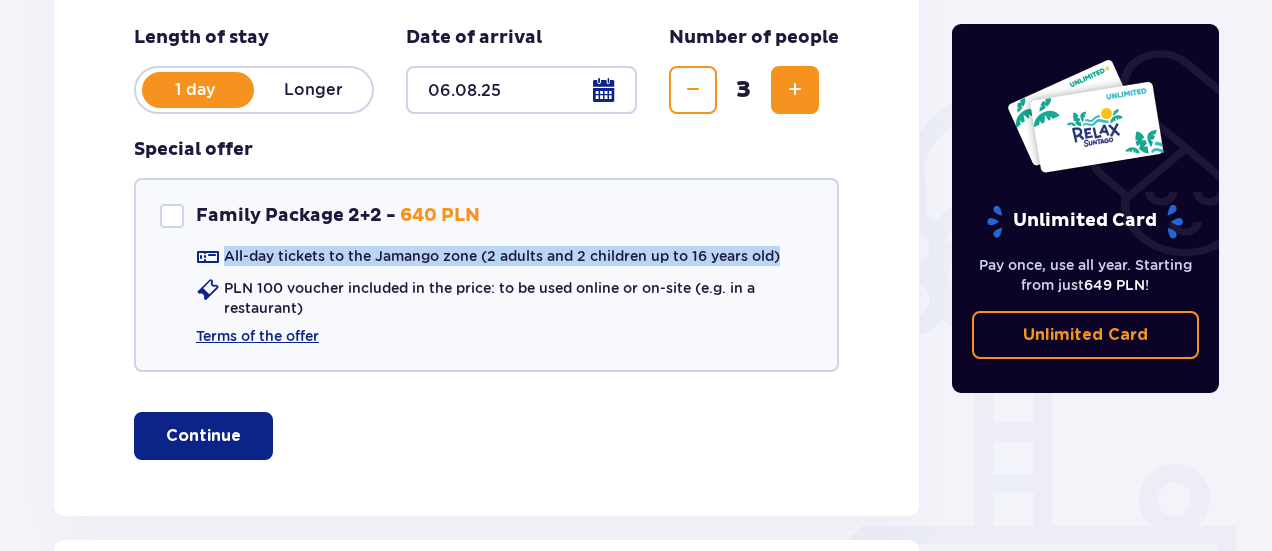 click at bounding box center [693, 90] 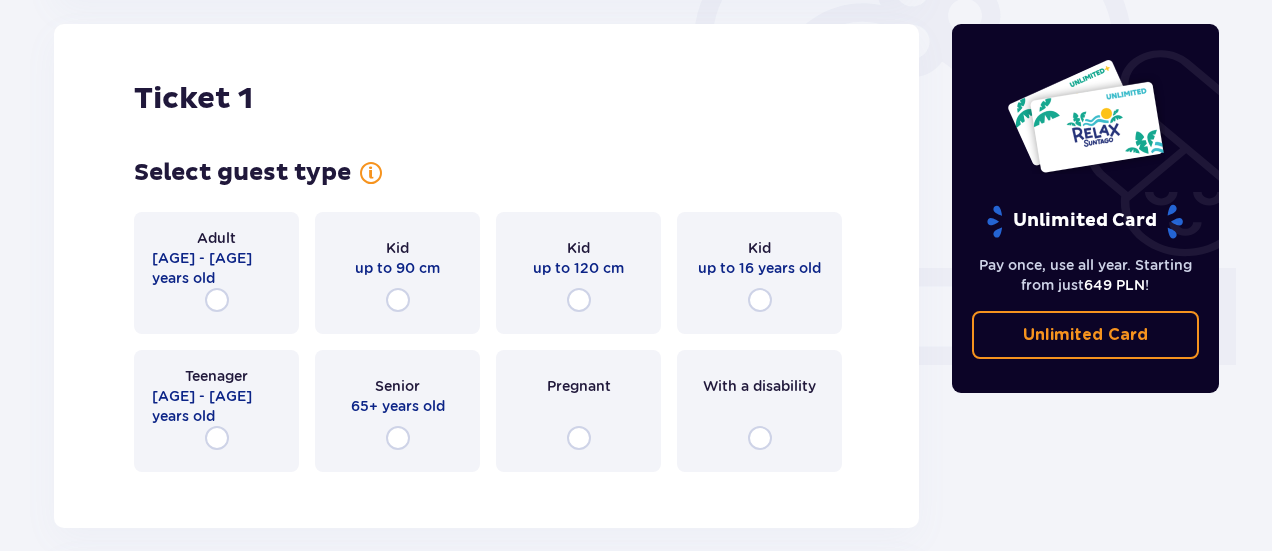 scroll, scrollTop: 710, scrollLeft: 0, axis: vertical 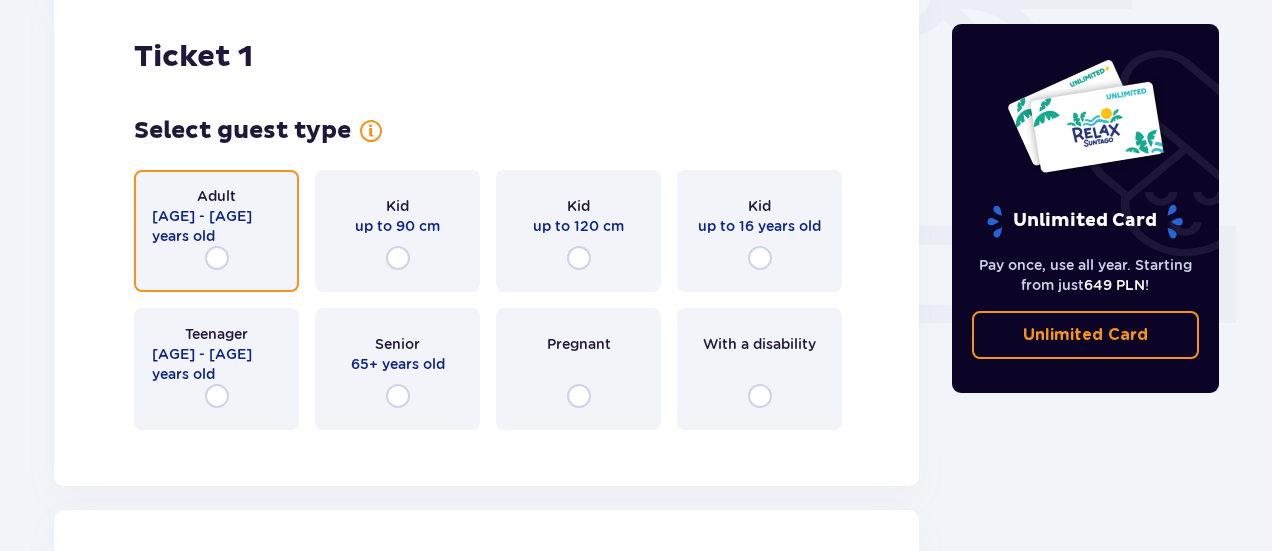 click at bounding box center (217, 258) 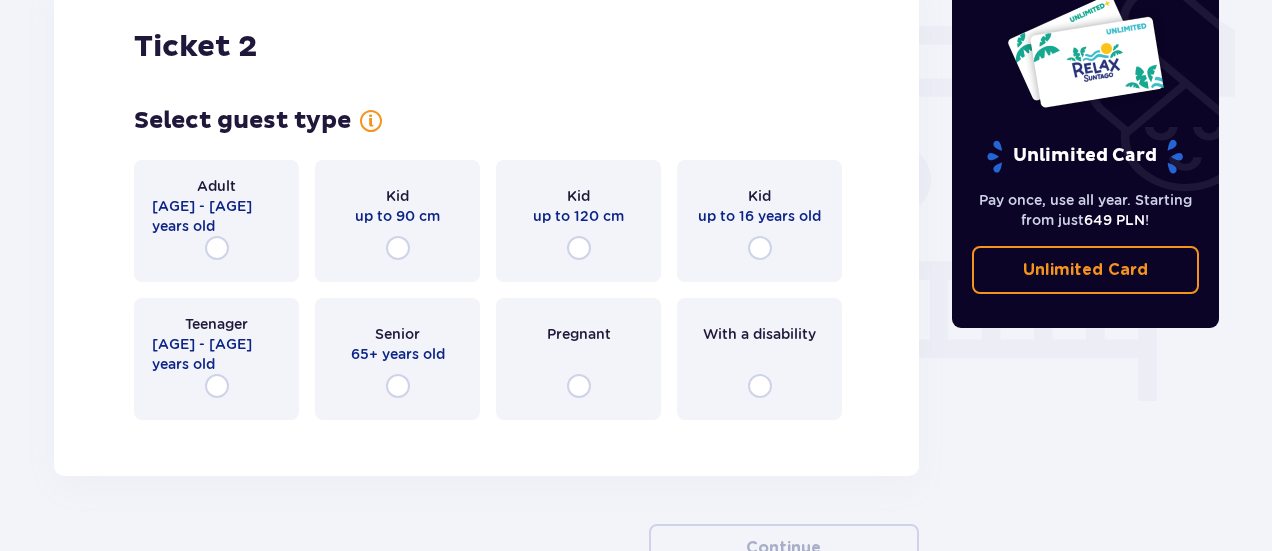scroll, scrollTop: 1156, scrollLeft: 0, axis: vertical 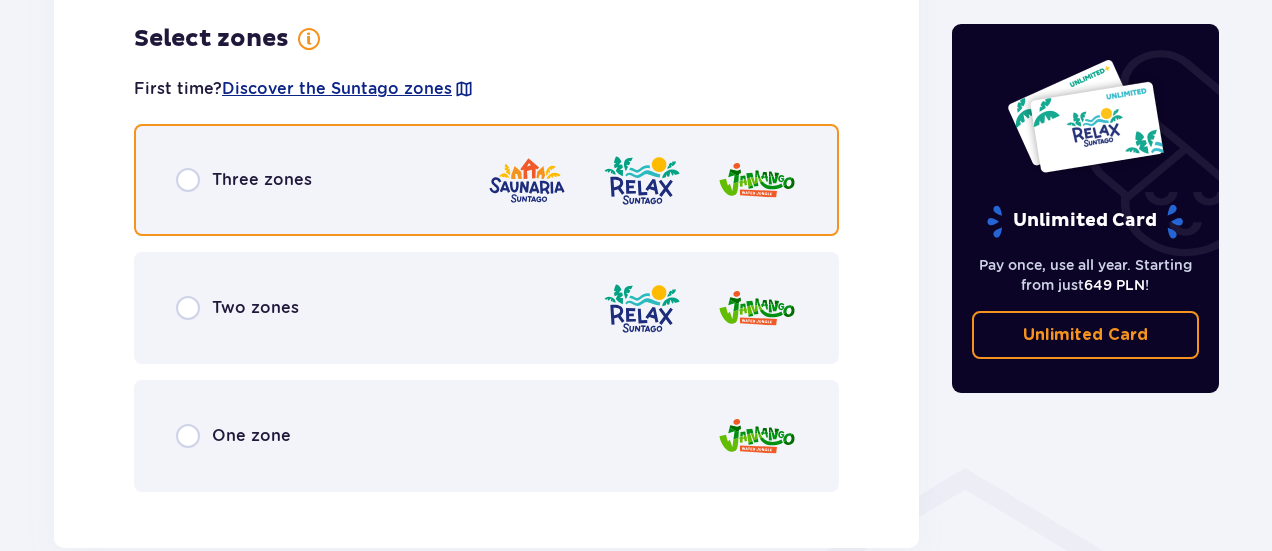 click at bounding box center (188, 180) 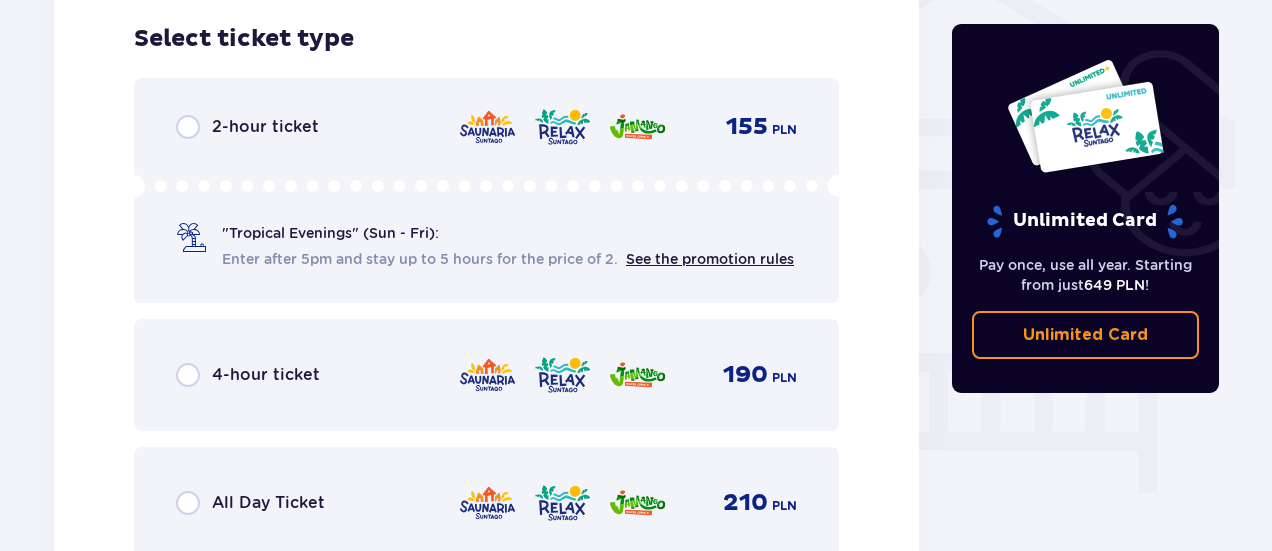 scroll, scrollTop: 1864, scrollLeft: 0, axis: vertical 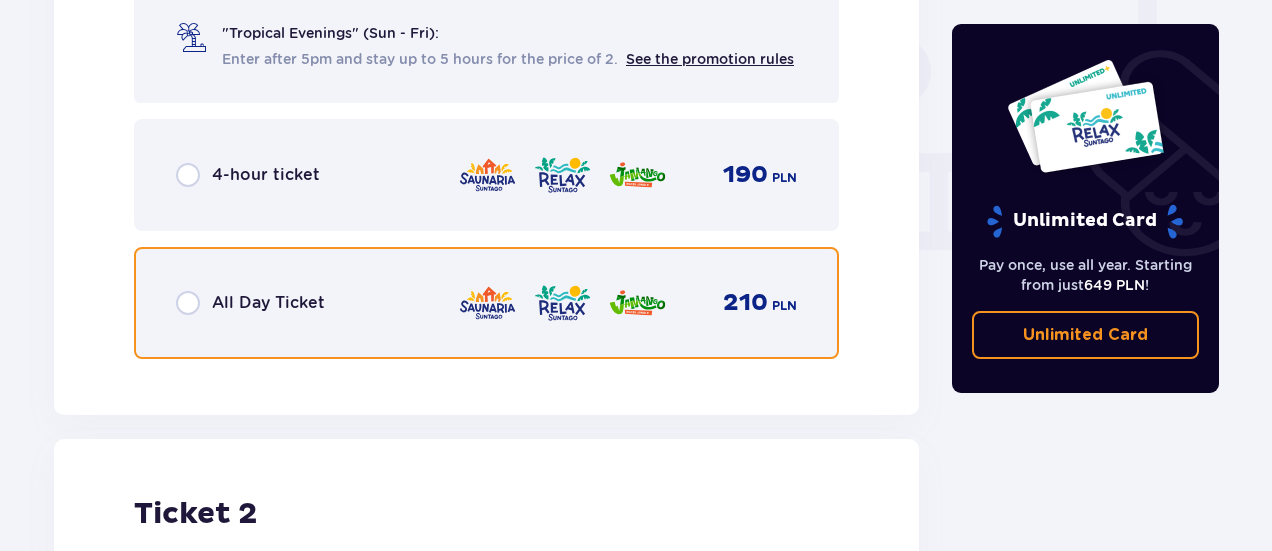click at bounding box center (188, 303) 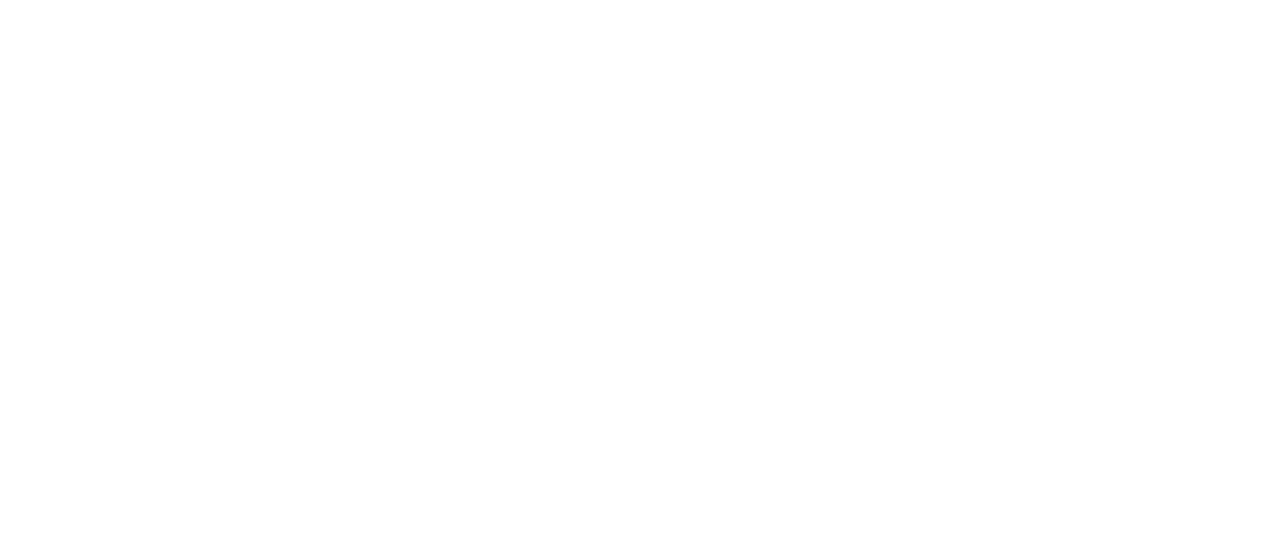 scroll, scrollTop: 0, scrollLeft: 0, axis: both 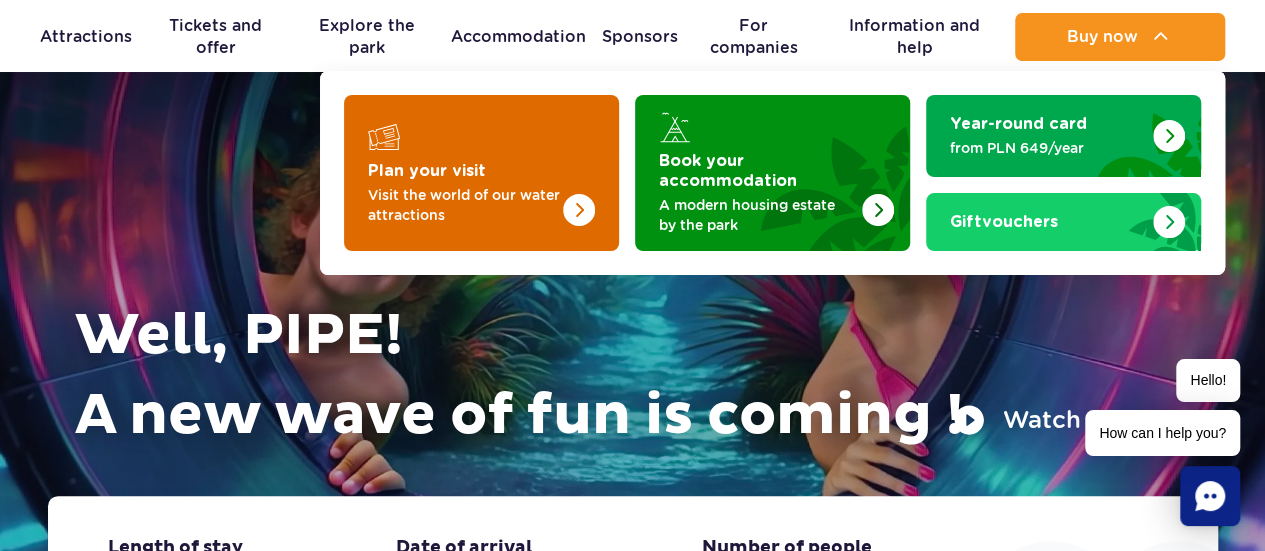 click on "Visit the world of our water attractions" at bounding box center (464, 205) 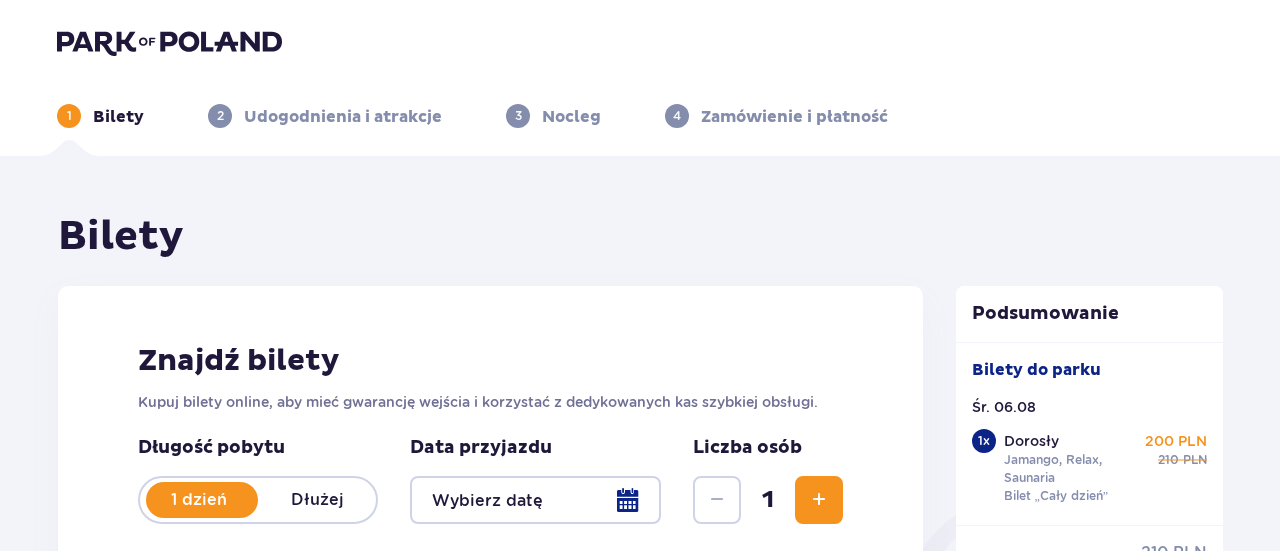 type on "06.08.25" 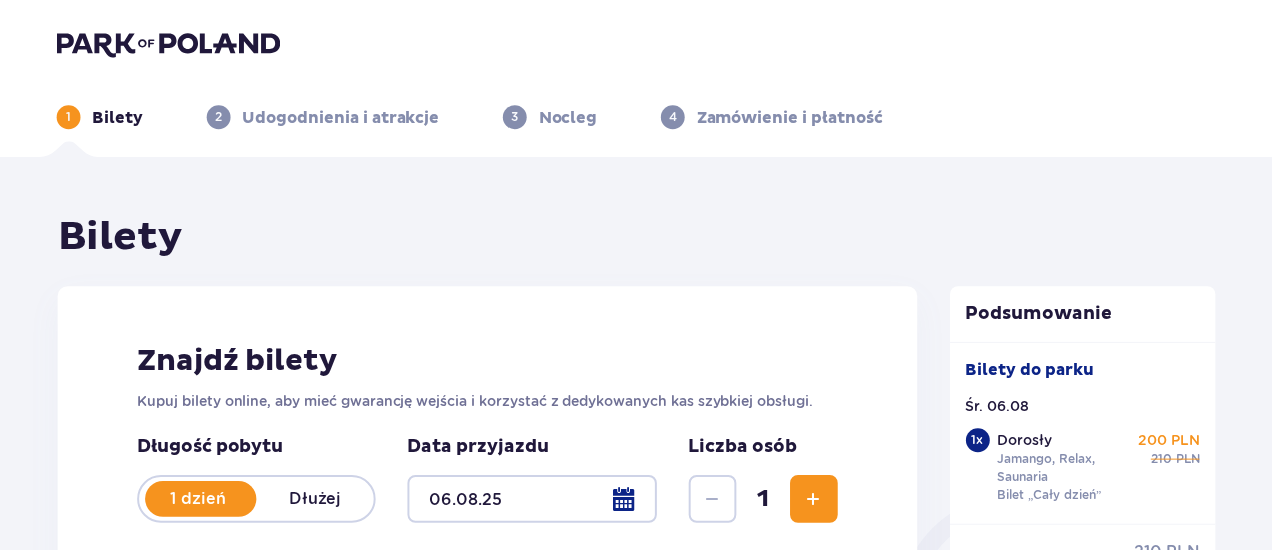 scroll, scrollTop: 0, scrollLeft: 0, axis: both 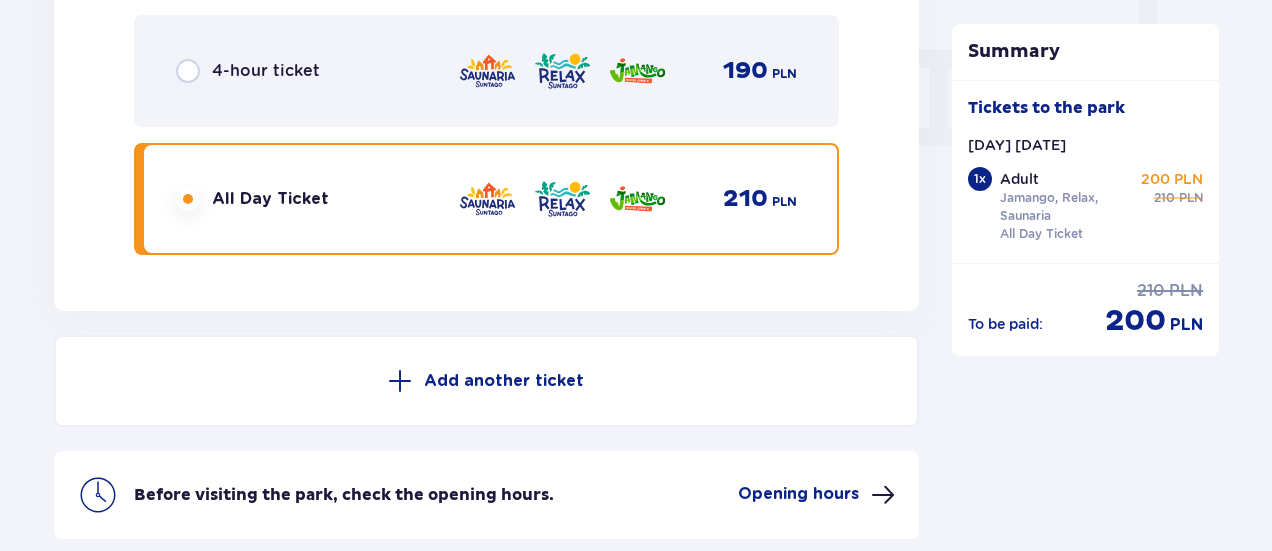 click on "Add another ticket" at bounding box center (486, 381) 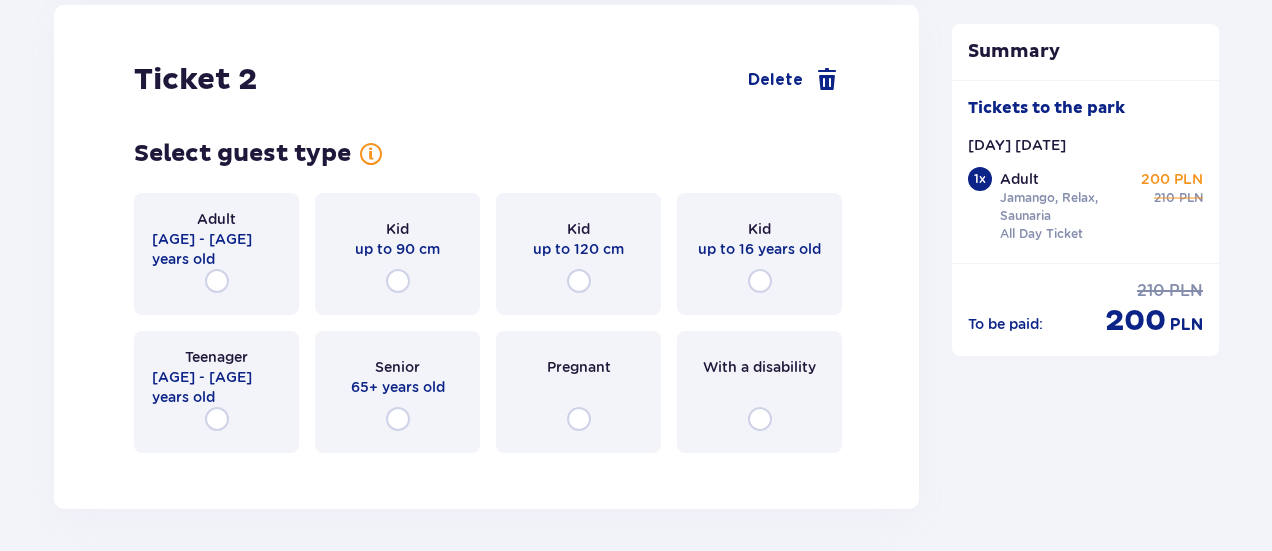 scroll, scrollTop: 2299, scrollLeft: 0, axis: vertical 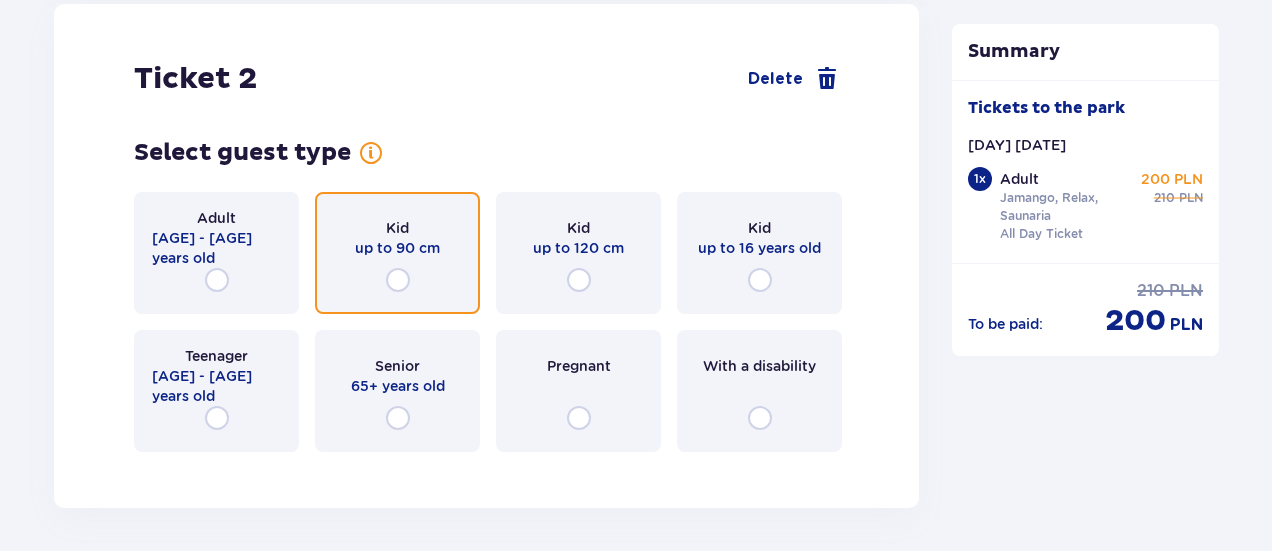 click at bounding box center [398, 280] 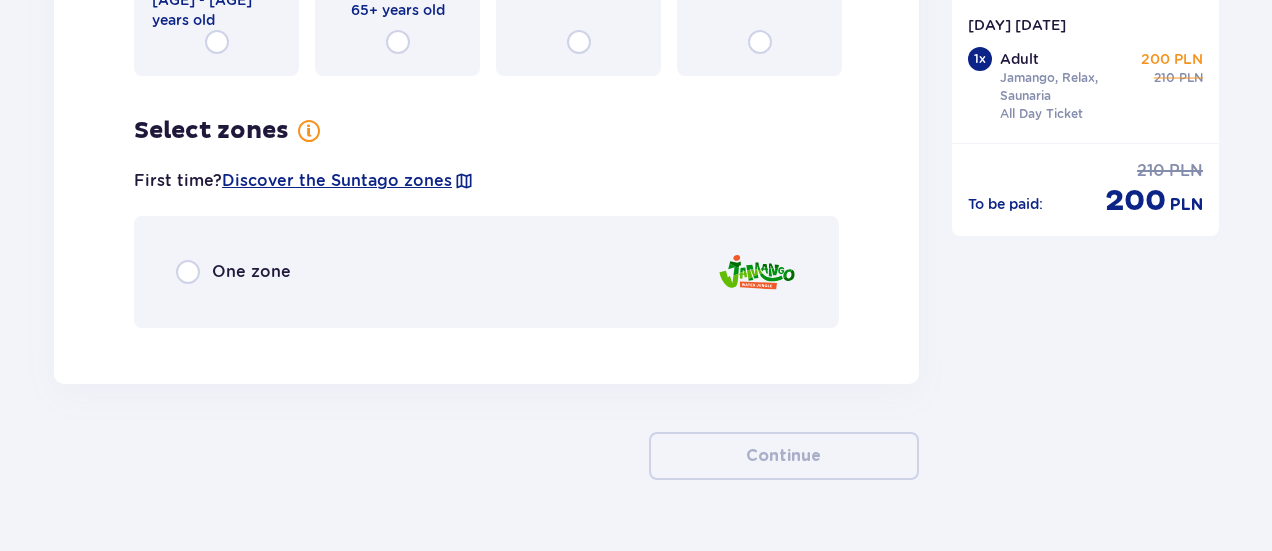 scroll, scrollTop: 2644, scrollLeft: 0, axis: vertical 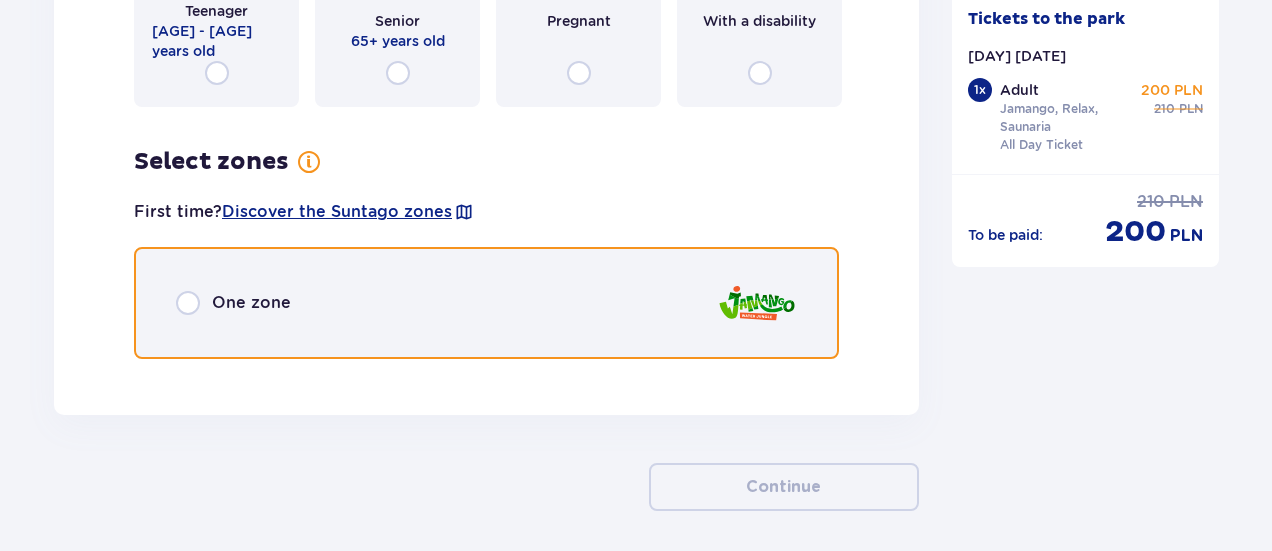 click at bounding box center (188, 303) 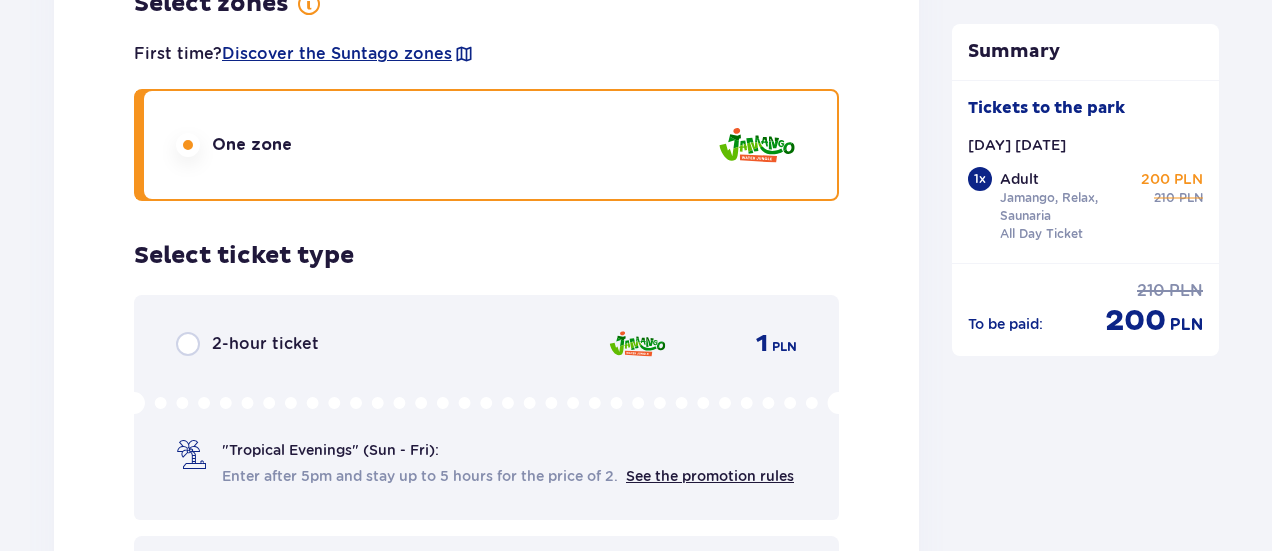scroll, scrollTop: 2438, scrollLeft: 0, axis: vertical 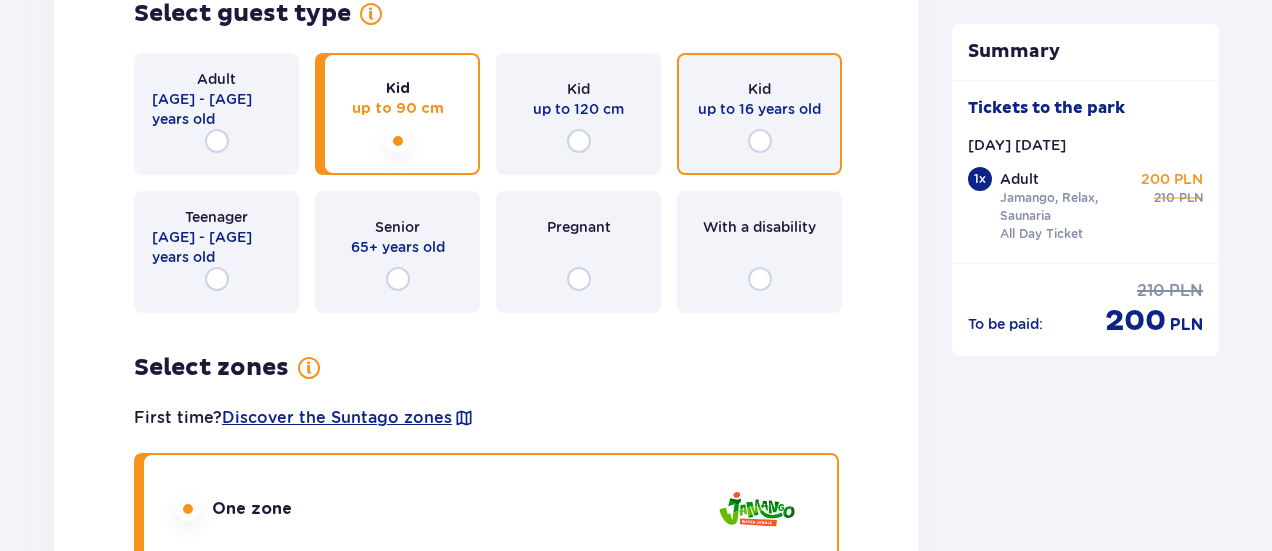 click at bounding box center [760, 141] 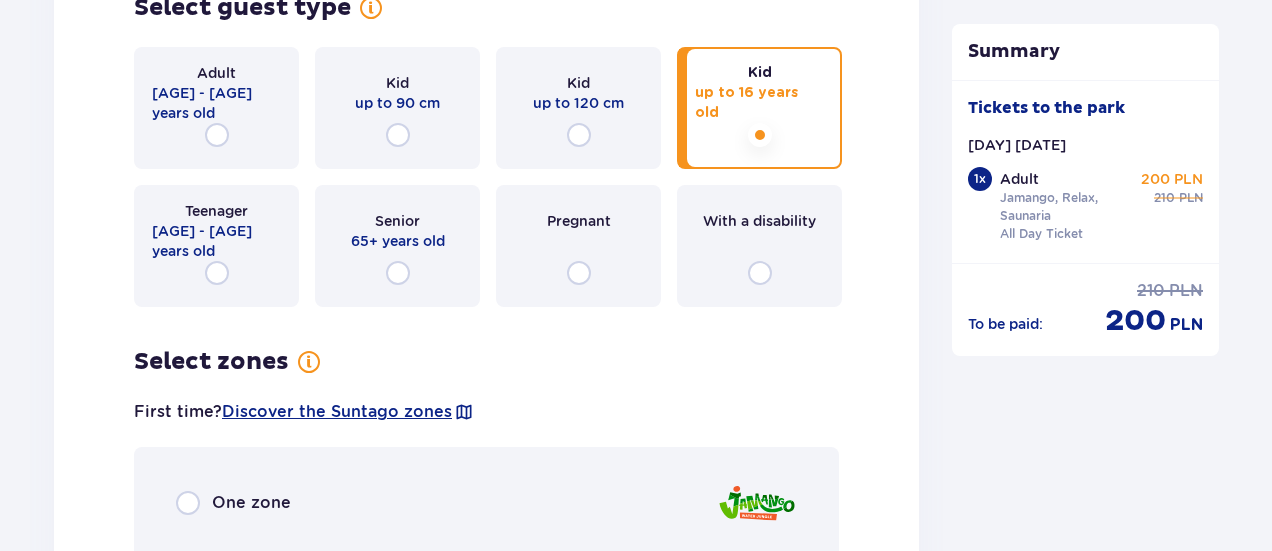 scroll, scrollTop: 2644, scrollLeft: 0, axis: vertical 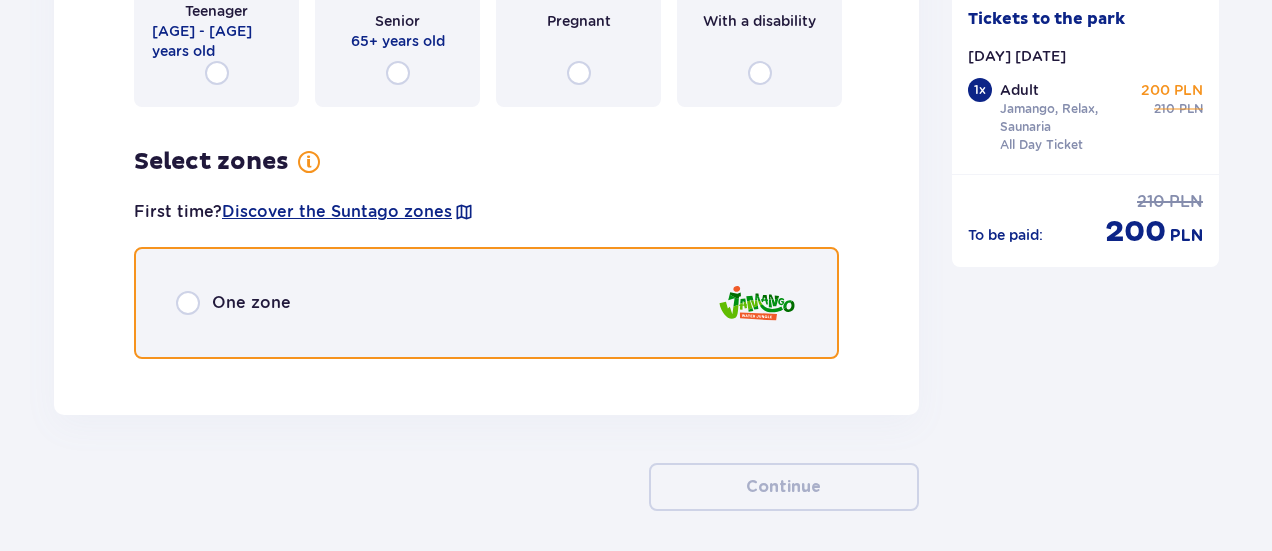 click at bounding box center [188, 303] 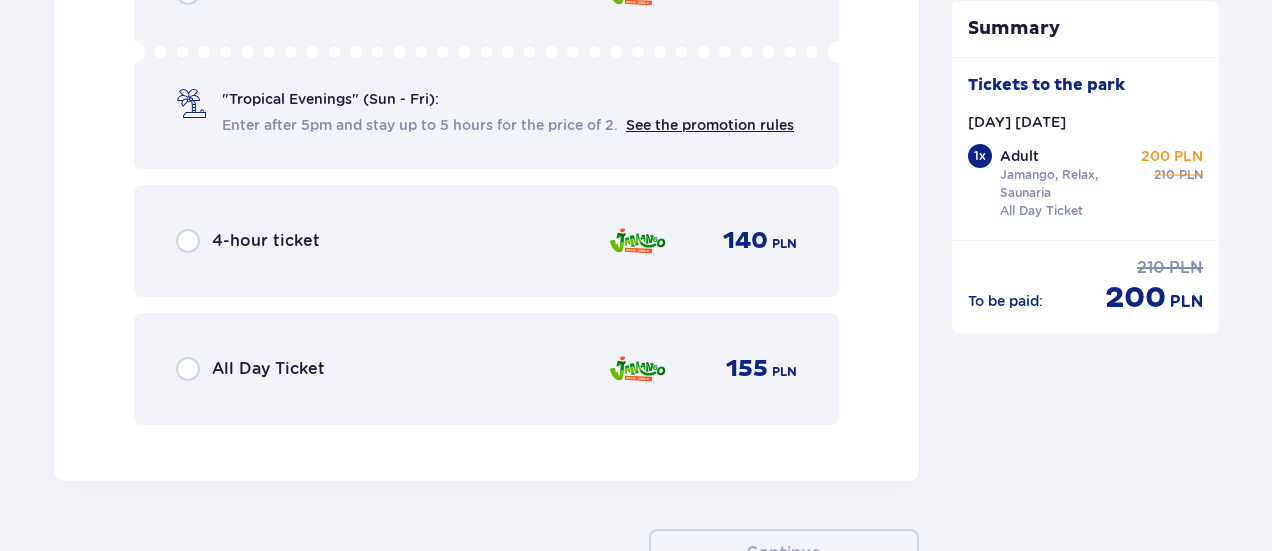 scroll, scrollTop: 3239, scrollLeft: 0, axis: vertical 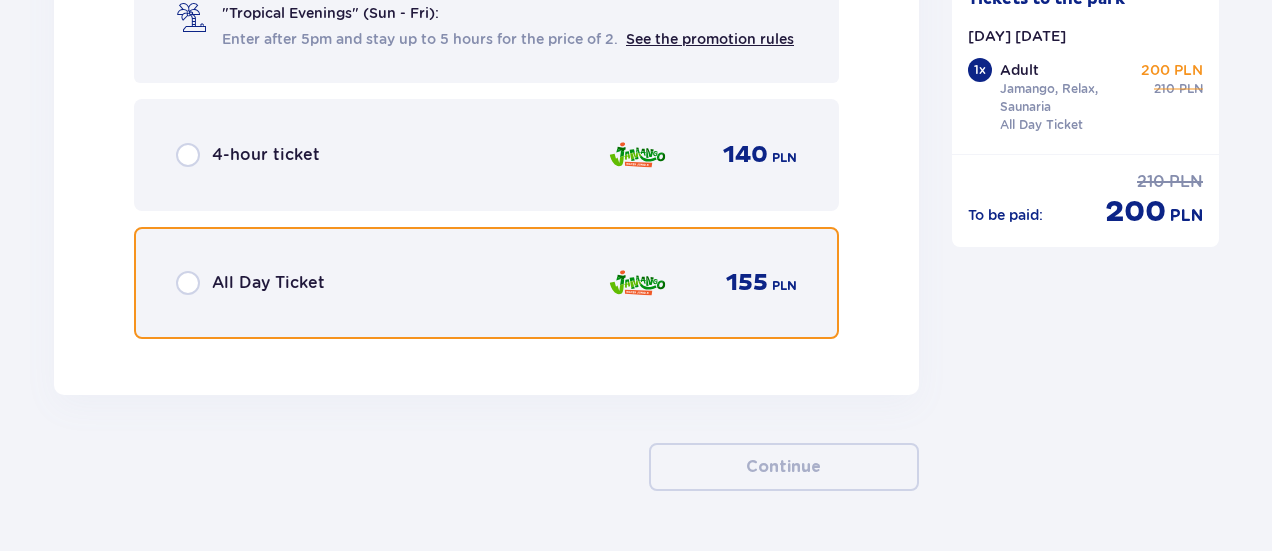 click at bounding box center [188, 283] 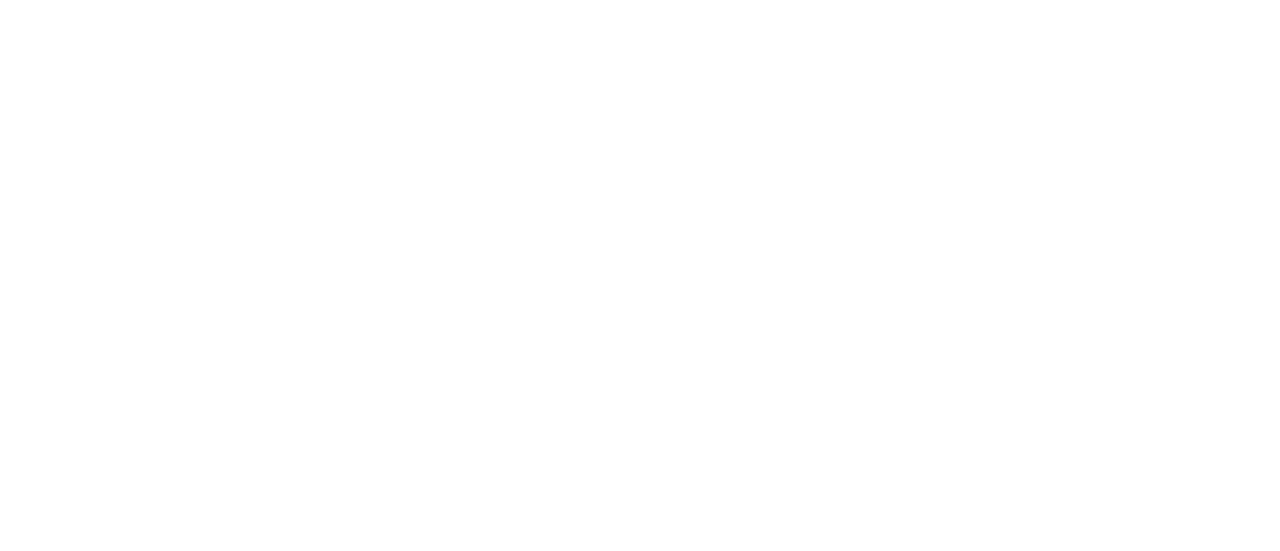 scroll, scrollTop: 0, scrollLeft: 0, axis: both 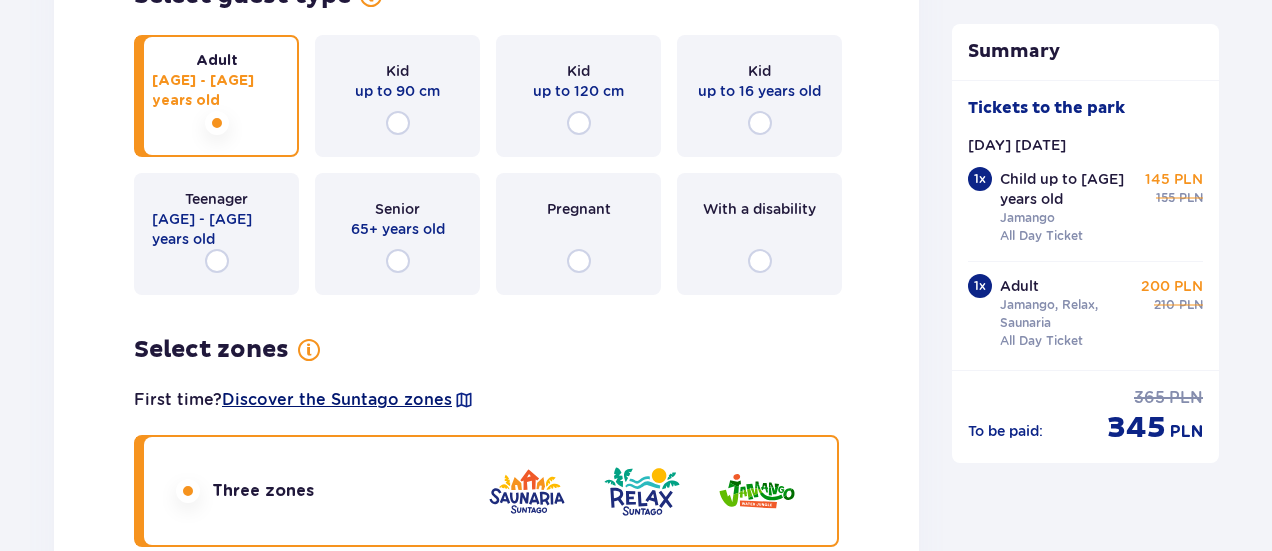 click on "Discover the Suntago zones" at bounding box center (337, 399) 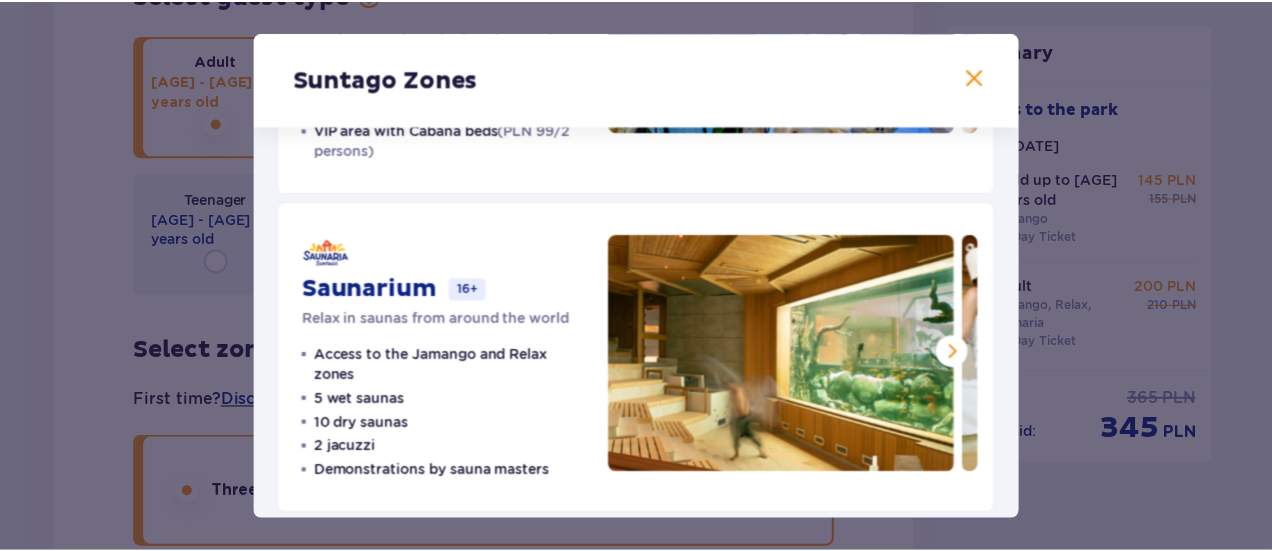 scroll, scrollTop: 644, scrollLeft: 0, axis: vertical 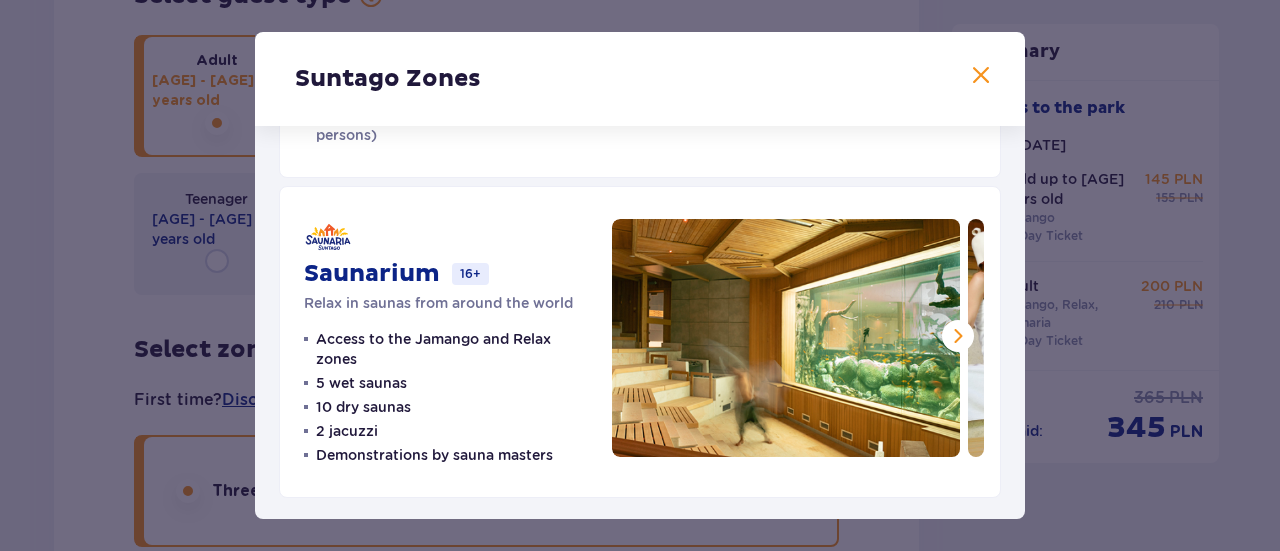 click on "Suntago Zones" at bounding box center (640, 79) 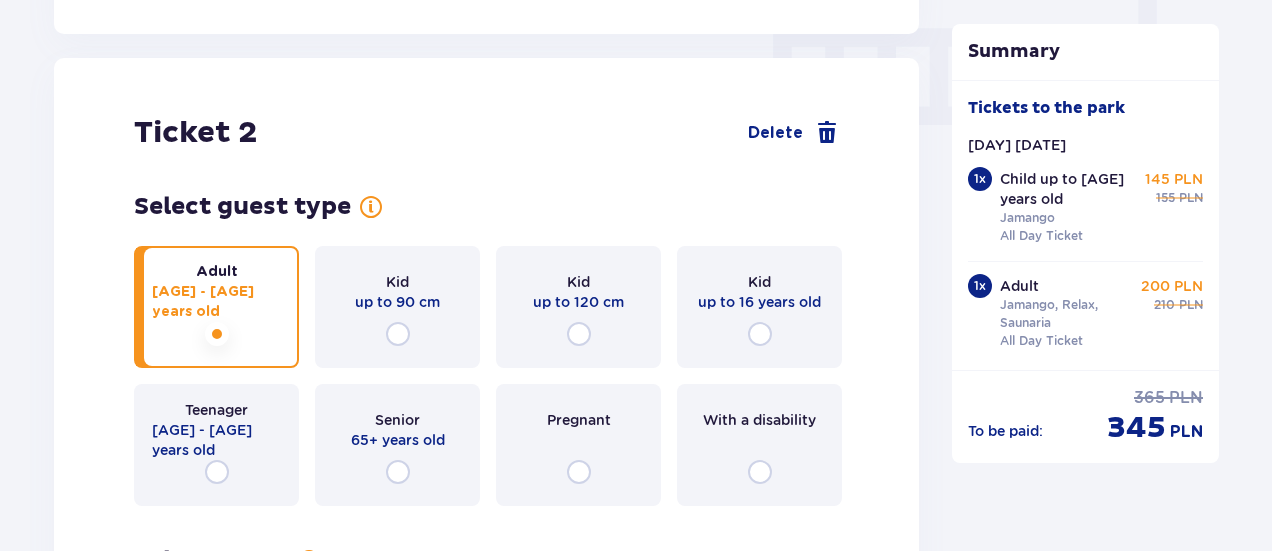 scroll, scrollTop: 2142, scrollLeft: 0, axis: vertical 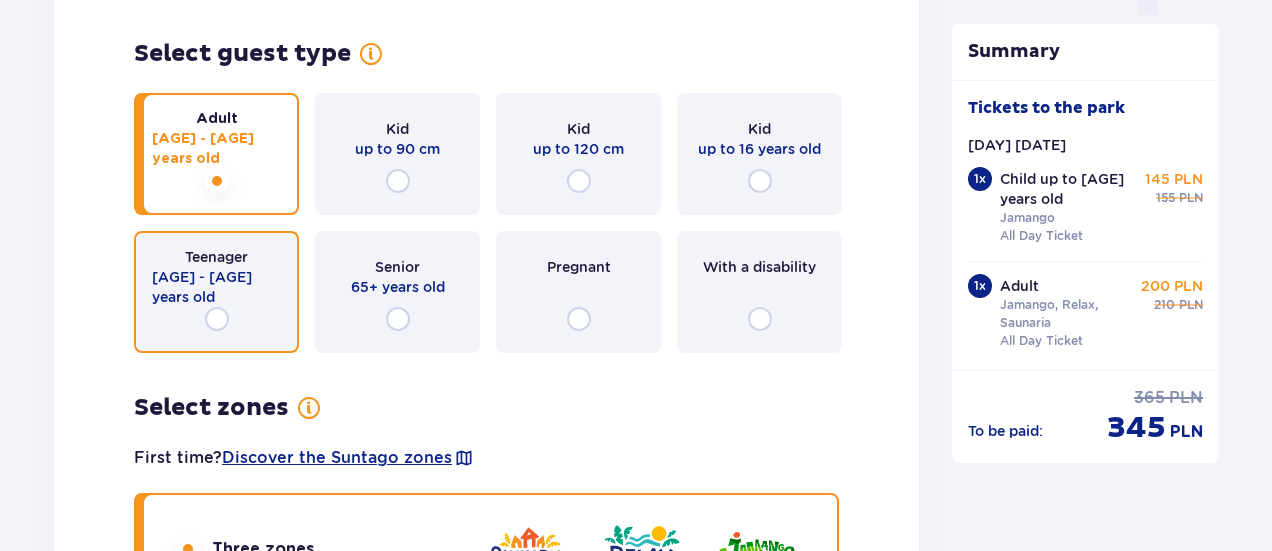 click at bounding box center [217, 319] 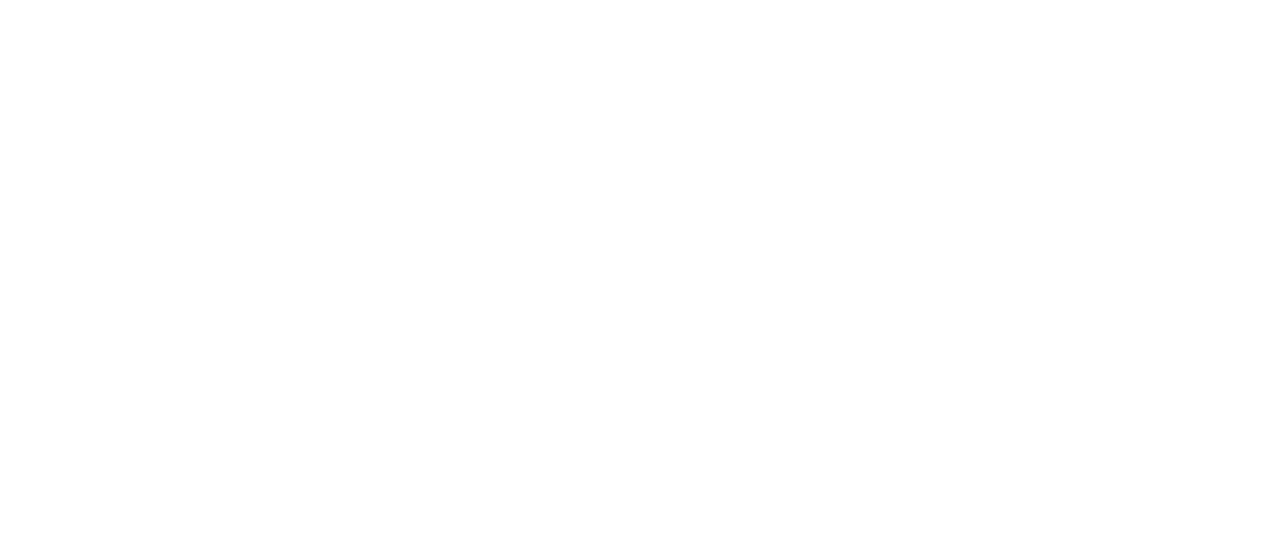 scroll, scrollTop: 0, scrollLeft: 0, axis: both 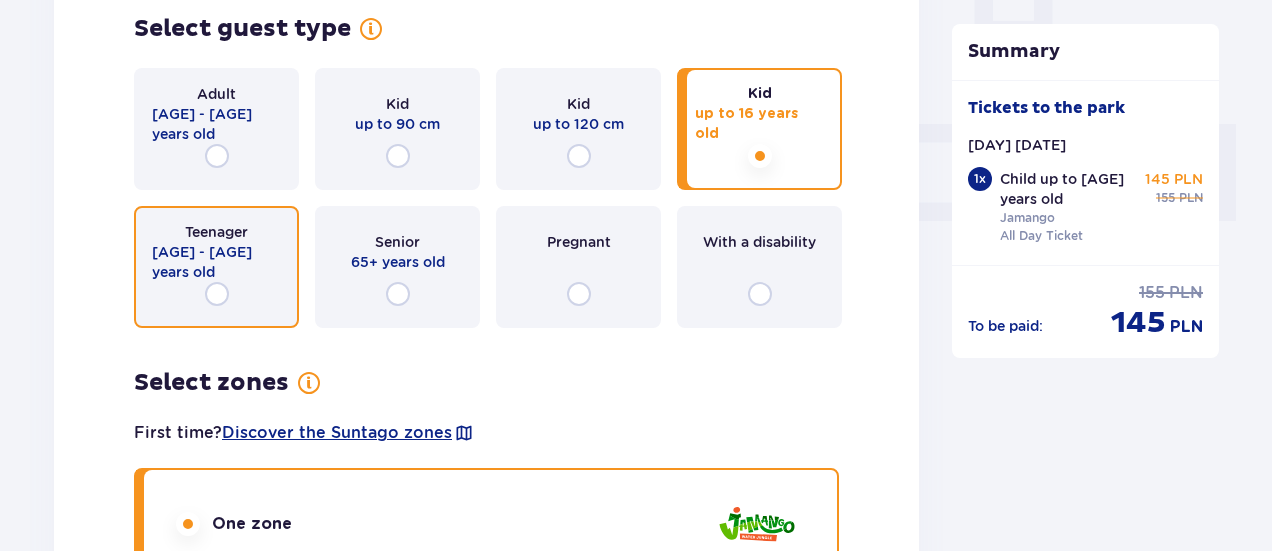 click at bounding box center (217, 294) 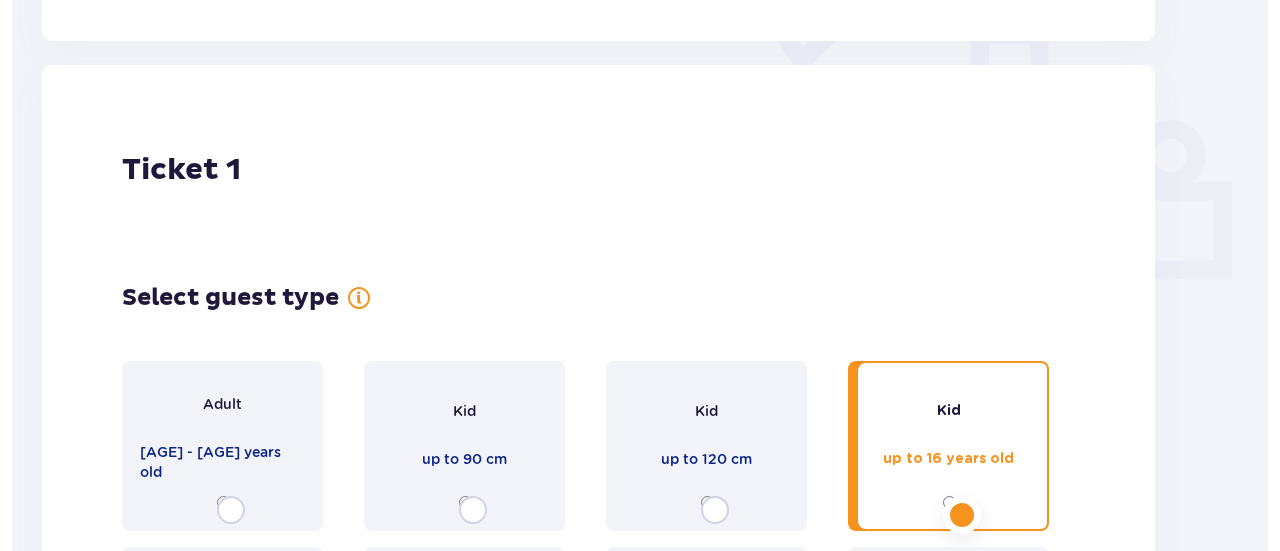 scroll, scrollTop: 0, scrollLeft: 0, axis: both 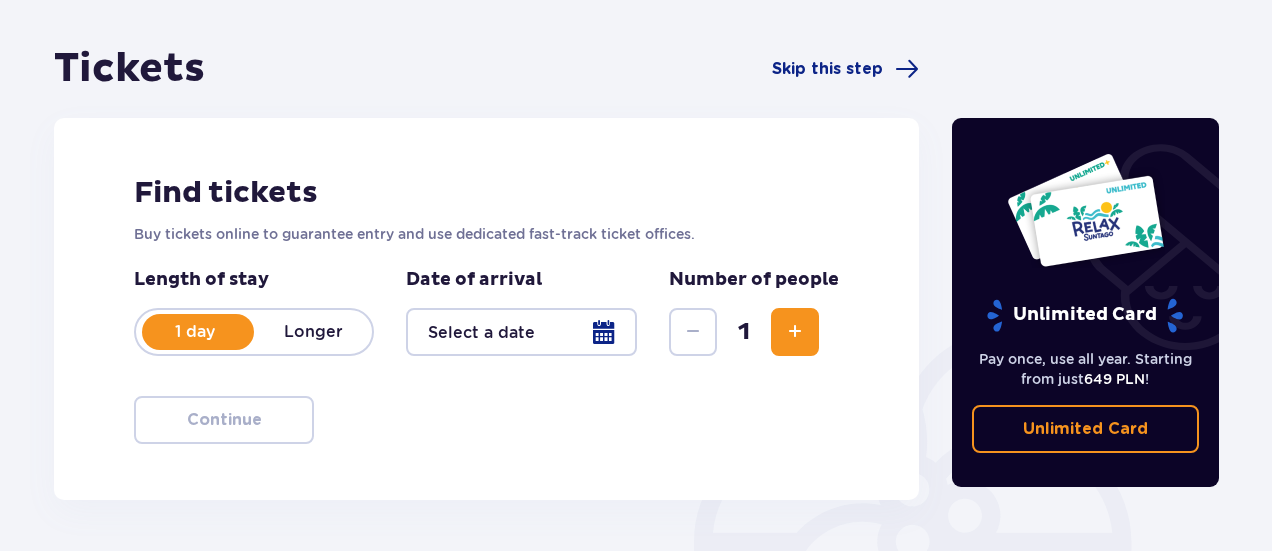 click at bounding box center (795, 332) 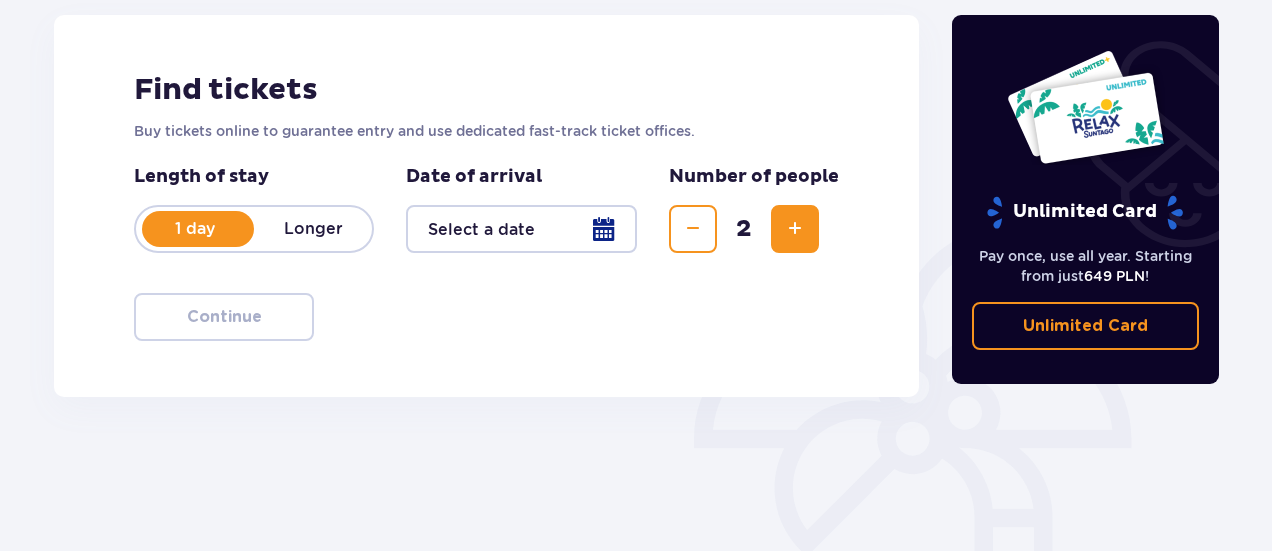 scroll, scrollTop: 368, scrollLeft: 0, axis: vertical 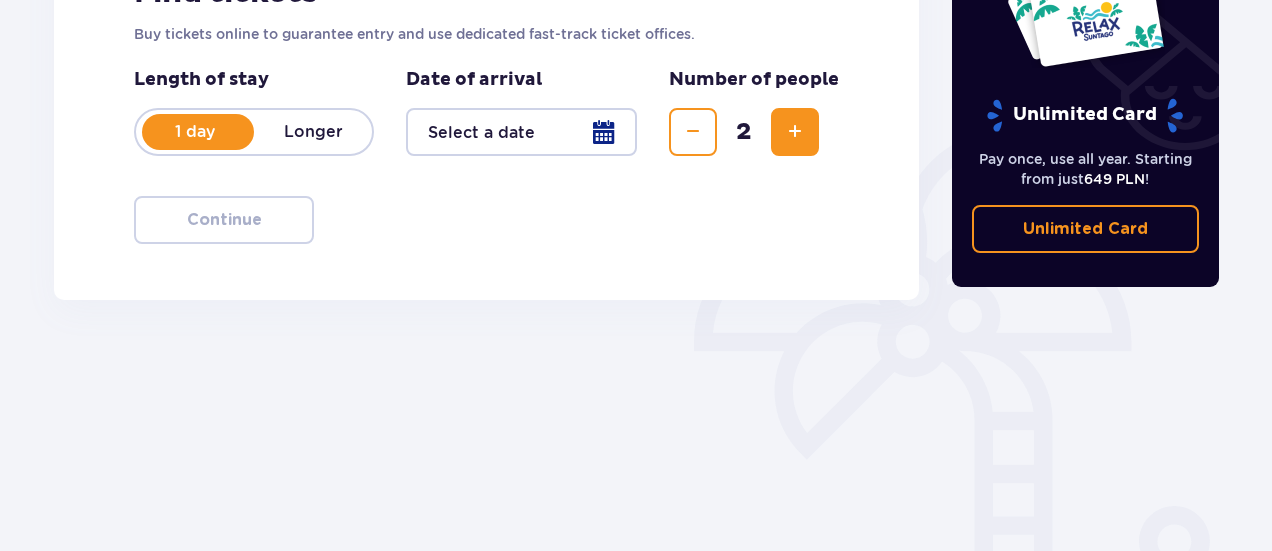 click on "1 day Longer" at bounding box center [254, 132] 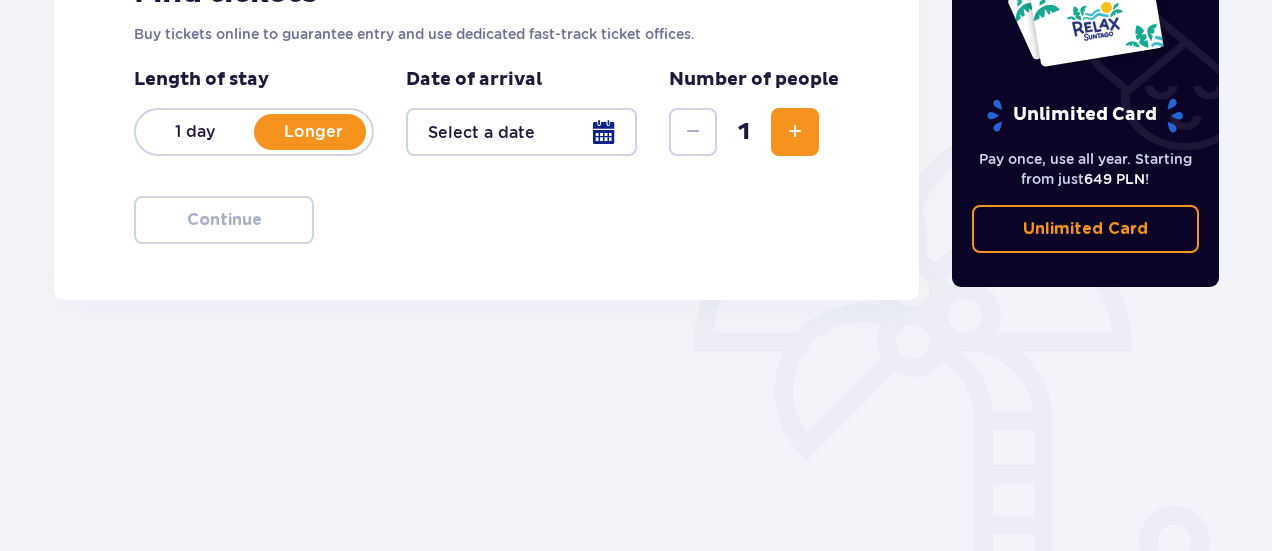 click on "1 day Longer" at bounding box center [254, 132] 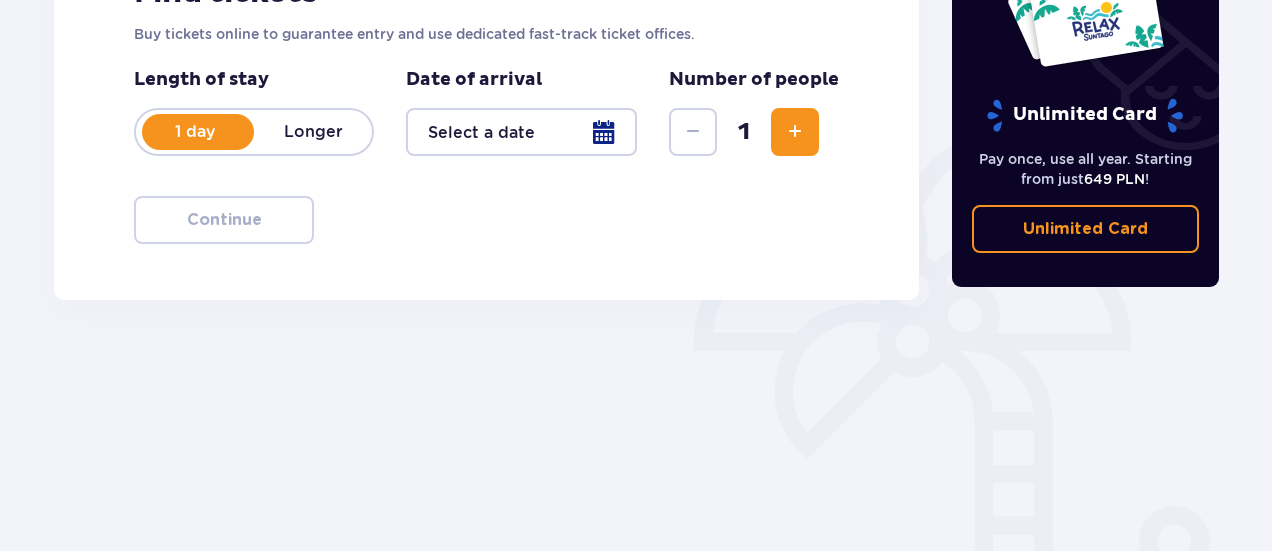 click at bounding box center (521, 132) 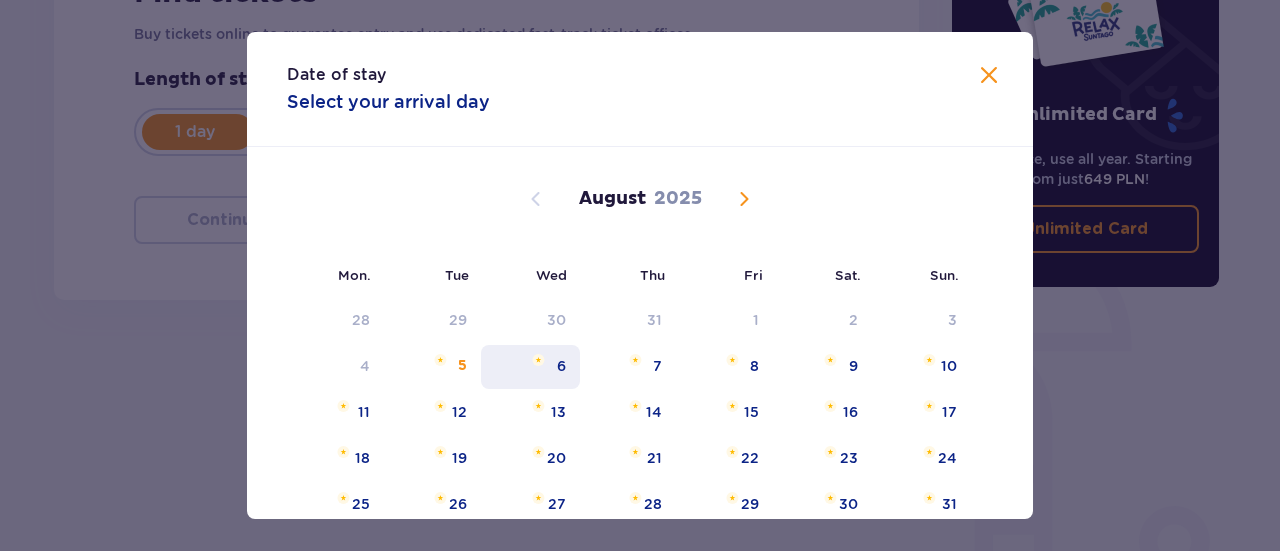 click at bounding box center [538, 360] 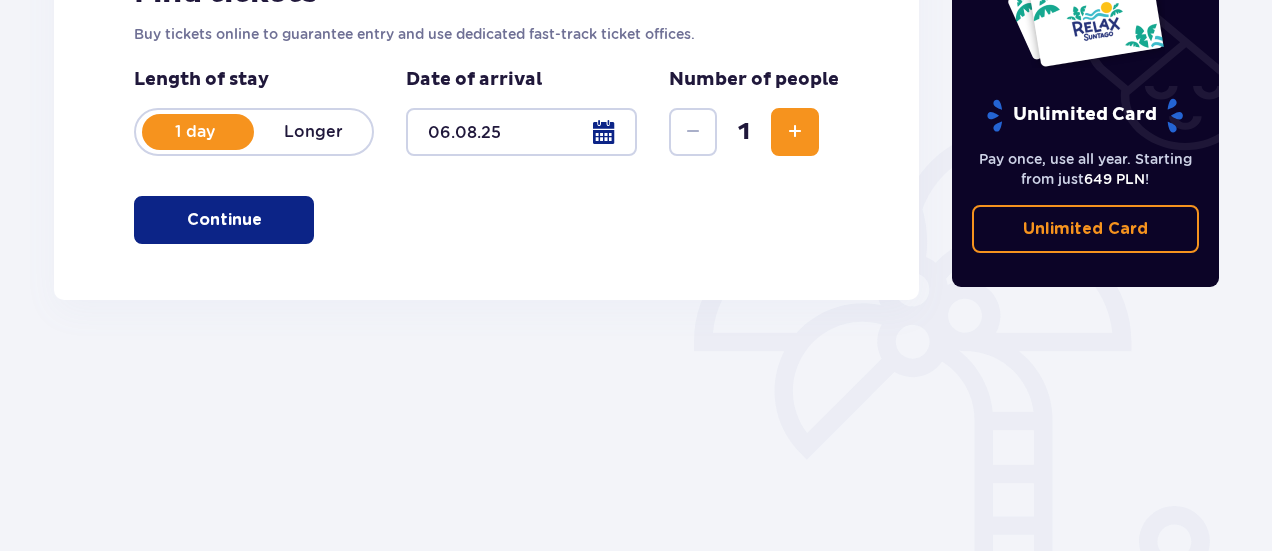 click on "Length of stay 1 day Longer Date of arrival [DATE] Number of people 1" at bounding box center (486, 124) 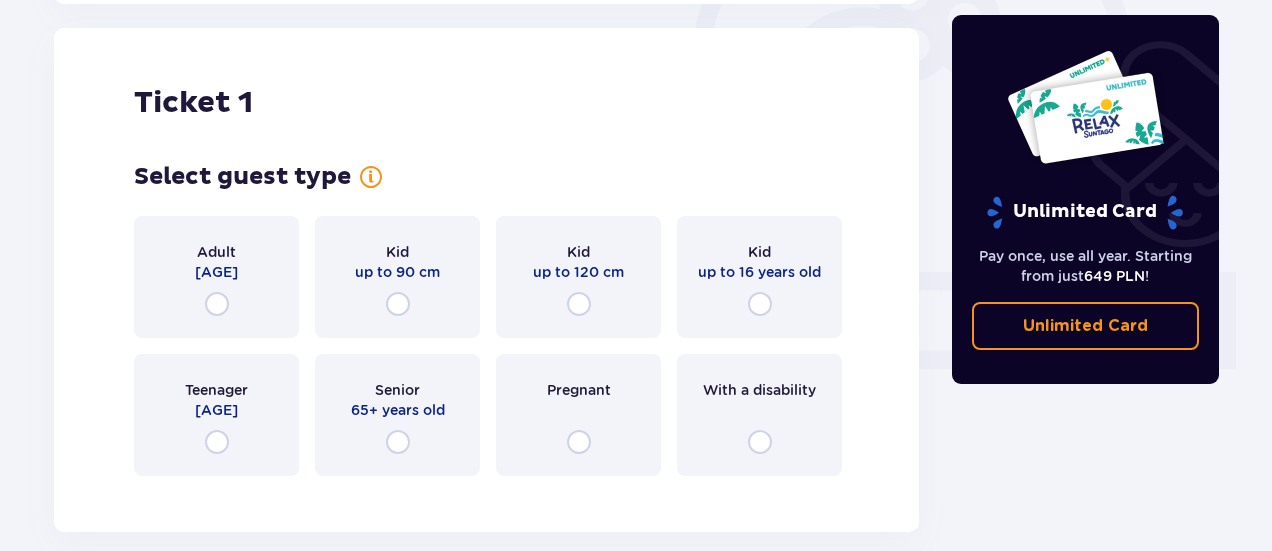 scroll, scrollTop: 724, scrollLeft: 0, axis: vertical 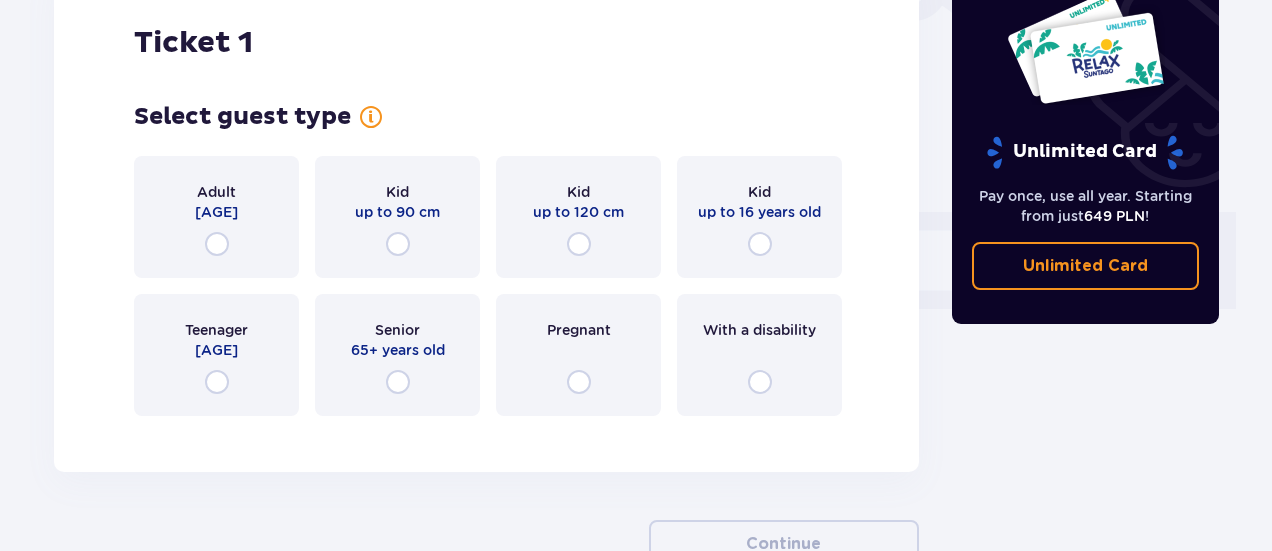 click on "Teenager [AGE]" at bounding box center (216, 355) 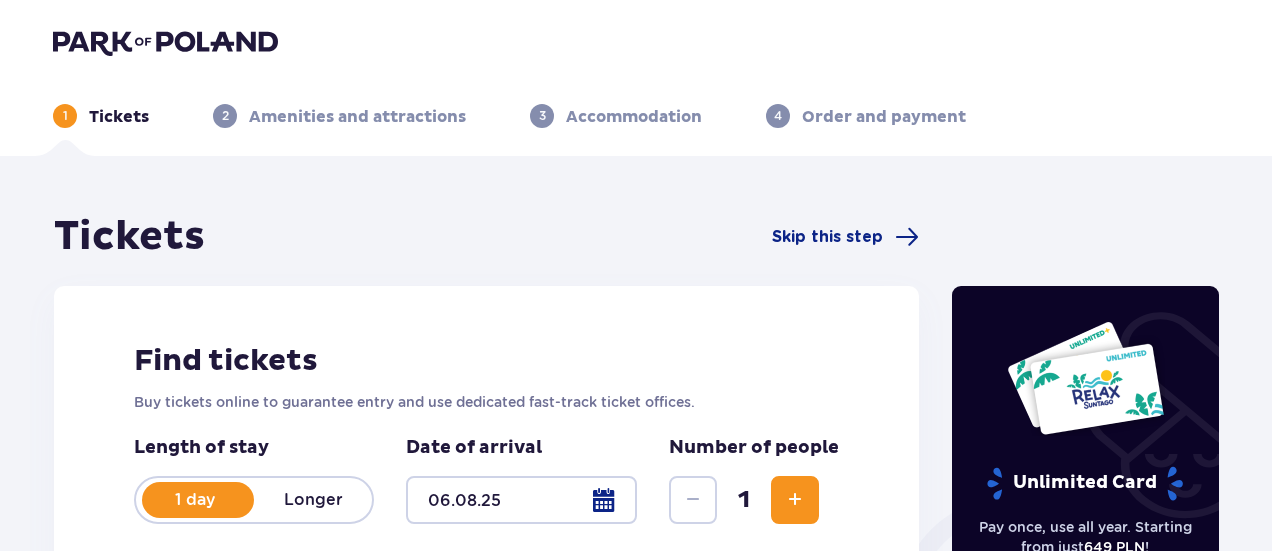 scroll, scrollTop: 200, scrollLeft: 0, axis: vertical 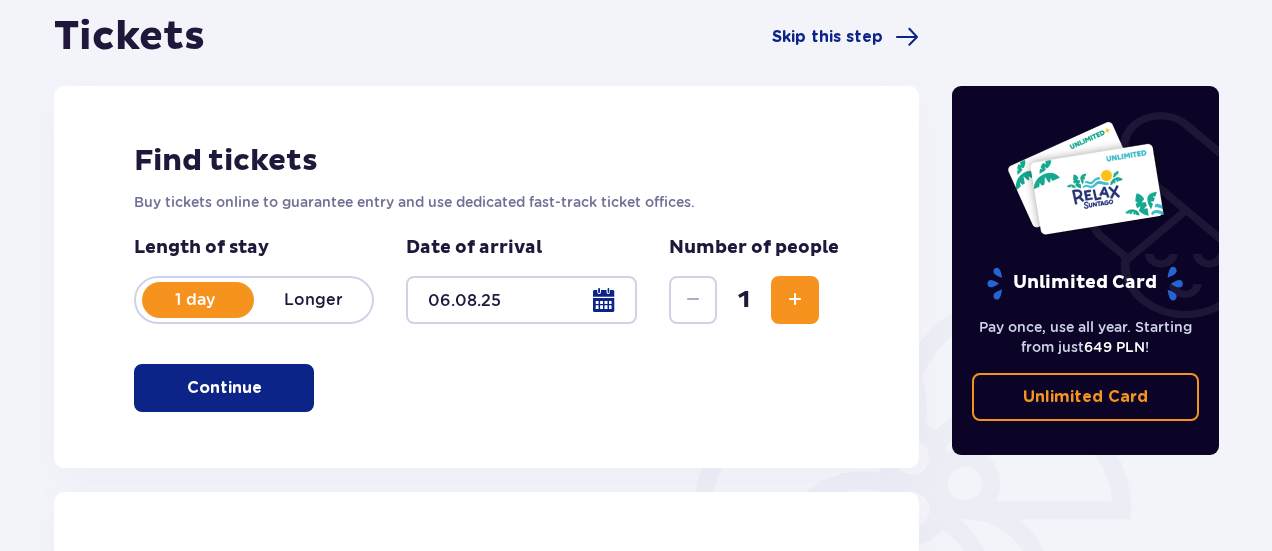 click at bounding box center (795, 300) 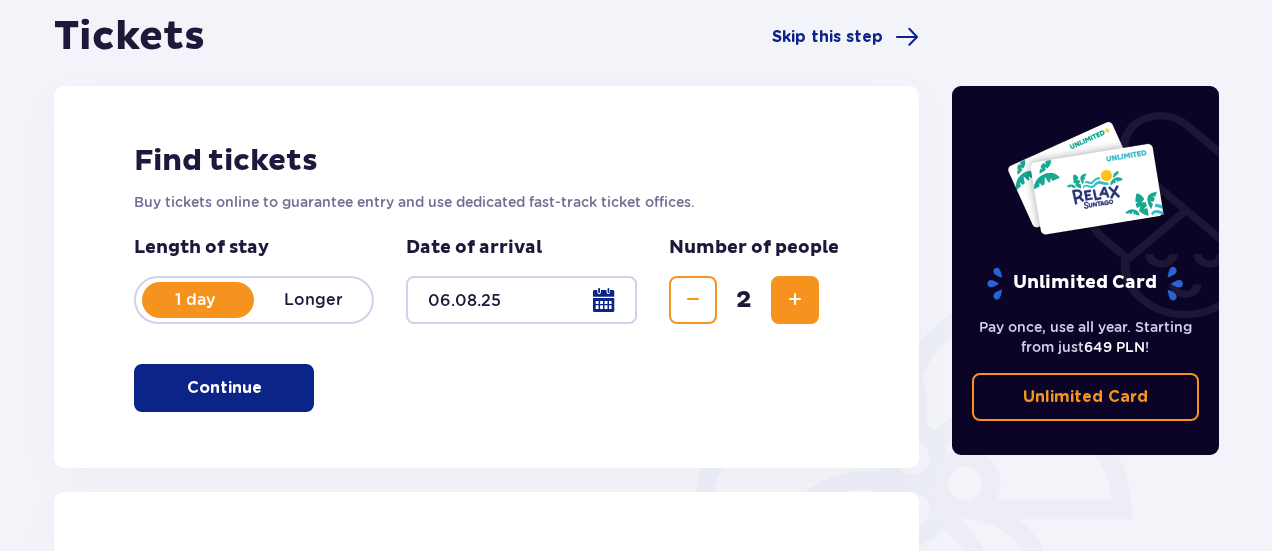click at bounding box center [795, 300] 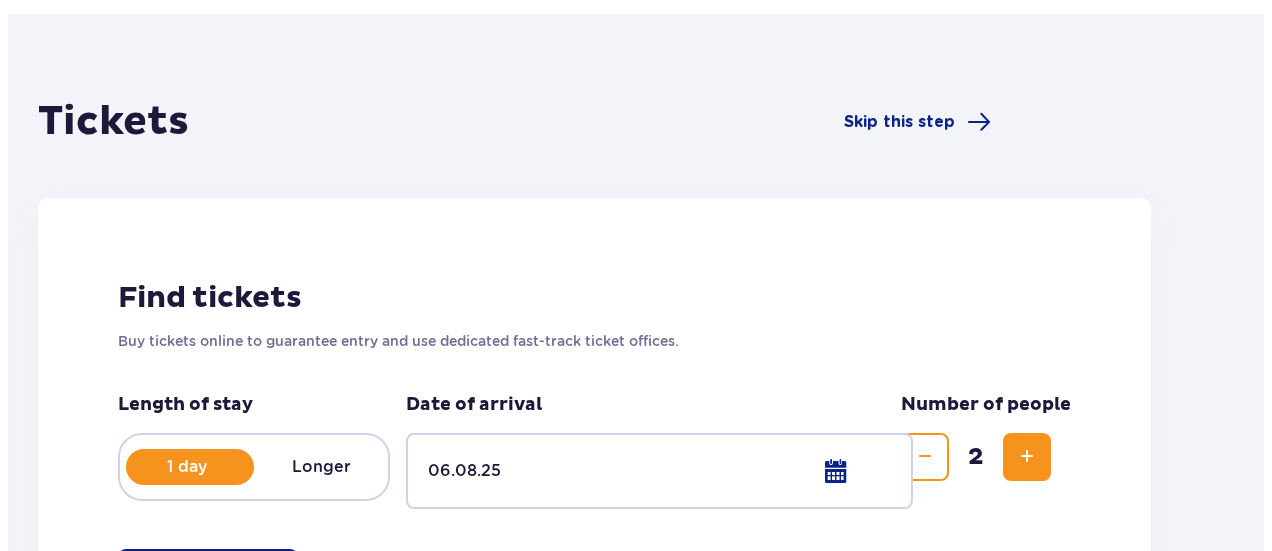 click on "1 Tickets 2 Amenities and attractions 3 Accommodation 4 Order and payment Tickets Skip this step Find tickets Buy tickets online to guarantee entry and use dedicated fast-track ticket offices. Length of stay 1 day Longer Date of arrival 06.08.25 Number of people 2 Continue Ticket    1 Select guest type Adult 18 - 65 years old Kid up to 90 cm Kid up to 120 cm Kid up to 16 years old Teenager 16 - 18 years old Senior 65+ years old Pregnant With a disability Select zones First time? Discover the Suntago zones Three zones Two zones One zone Bilet   2 Wybierz typ gościa Dorosły 18 - 65 lat Dziecko do 90 cm Dziecko do 120 cm Dziecko do 16 lat Nastolatek 16 - 18 lat Senior 65+ lat W ciąży Z niepełno­sprawnością Continue Unlimited Card Pay once, use all year. Starting from just   649 PLN  ! Unlimited Card
Original text Rate this translation Your feedback will be used to help improve Google Translate" at bounding box center (636, 1744) 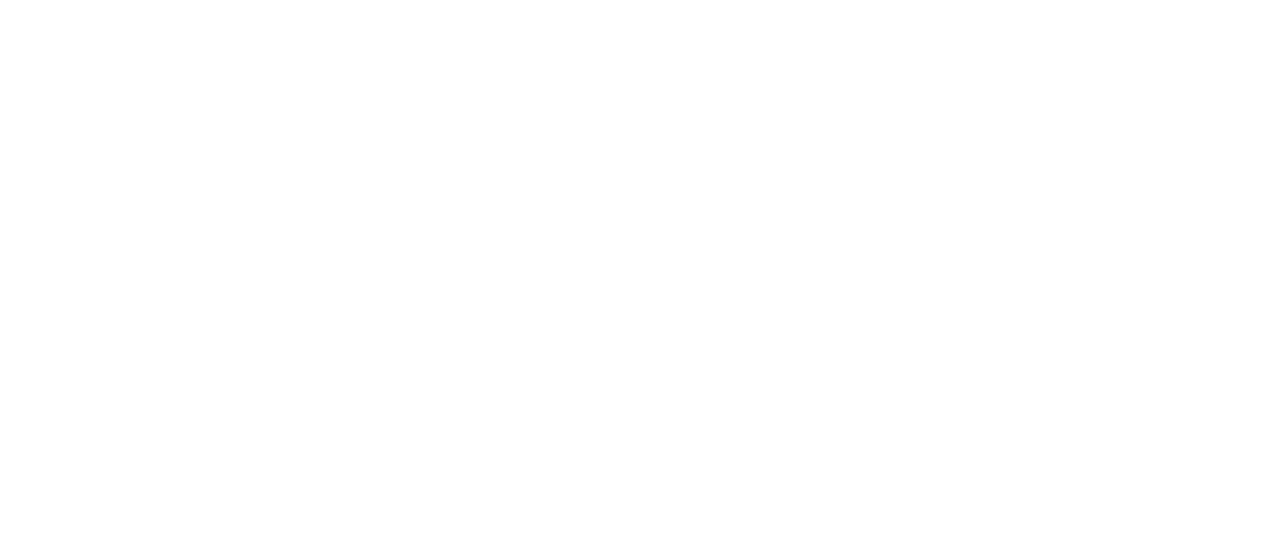 scroll, scrollTop: 0, scrollLeft: 0, axis: both 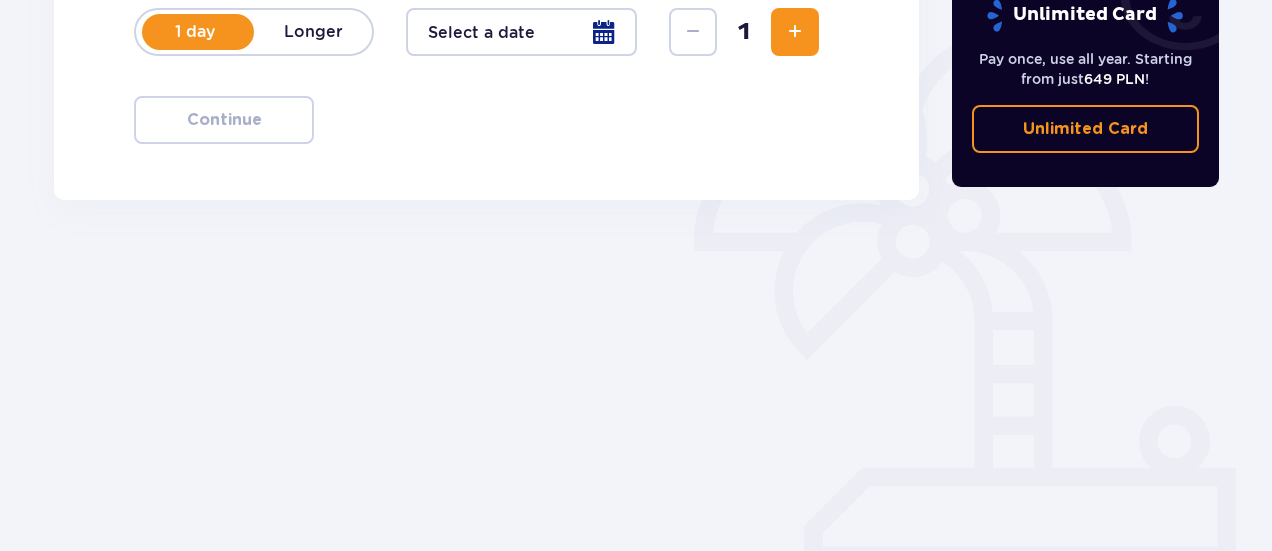 click at bounding box center [521, 32] 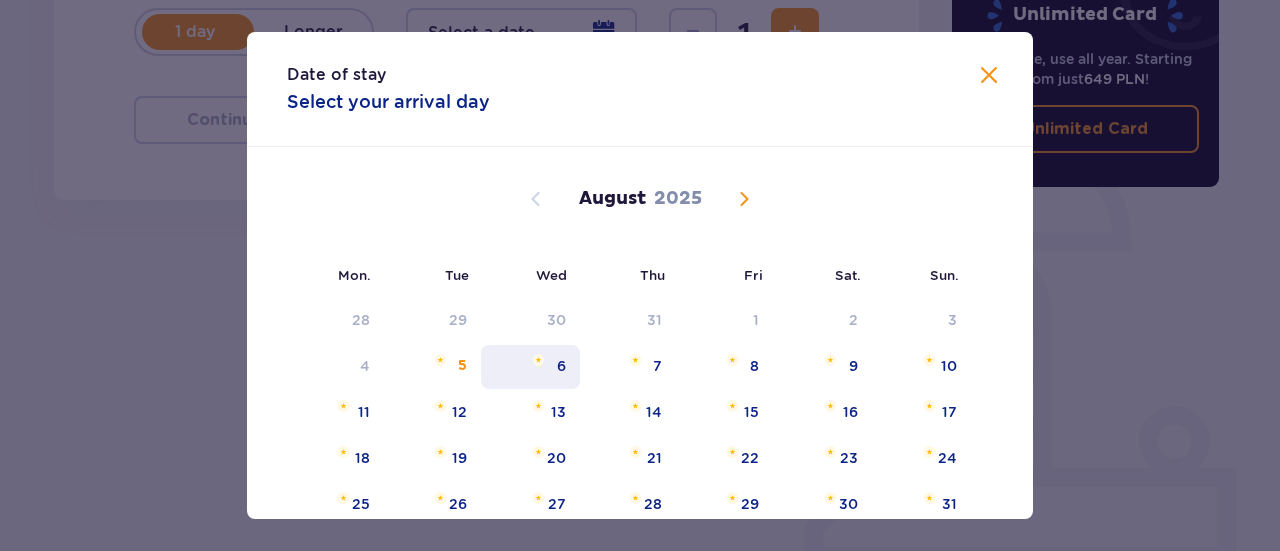 click on "6" at bounding box center [530, 367] 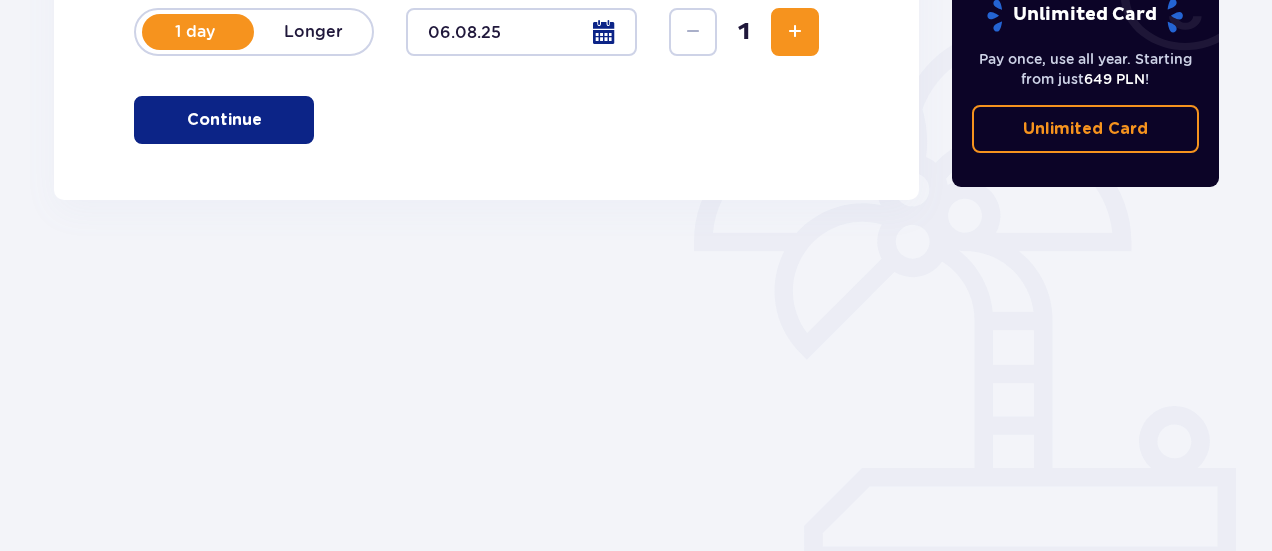 click on "Pay once, use all year. Starting from just   649 PLN  !" at bounding box center [1086, 69] 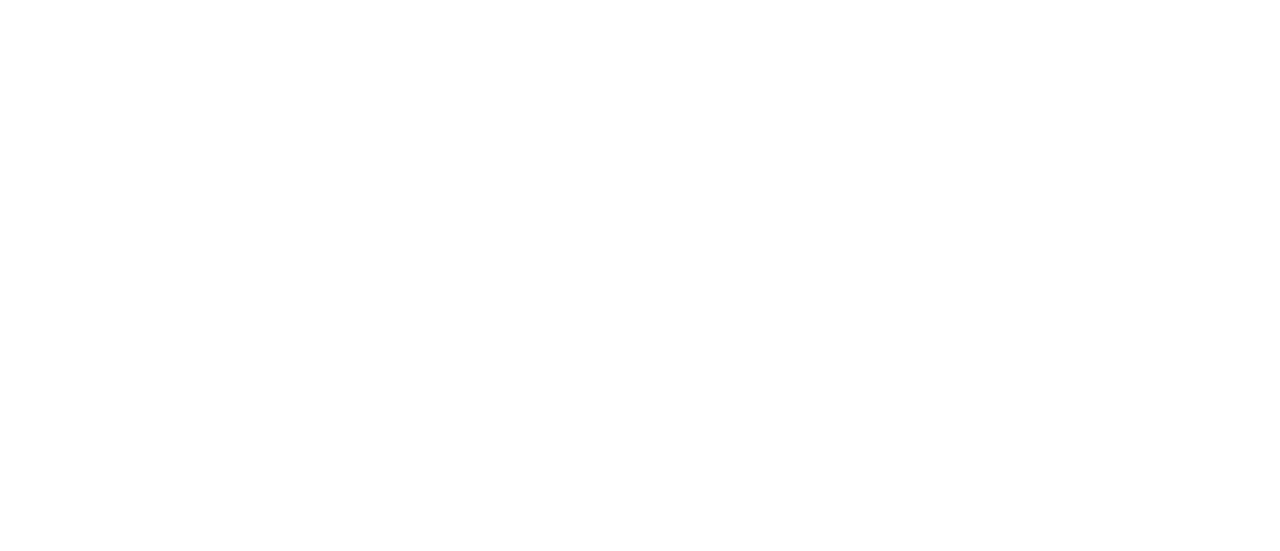 scroll, scrollTop: 0, scrollLeft: 0, axis: both 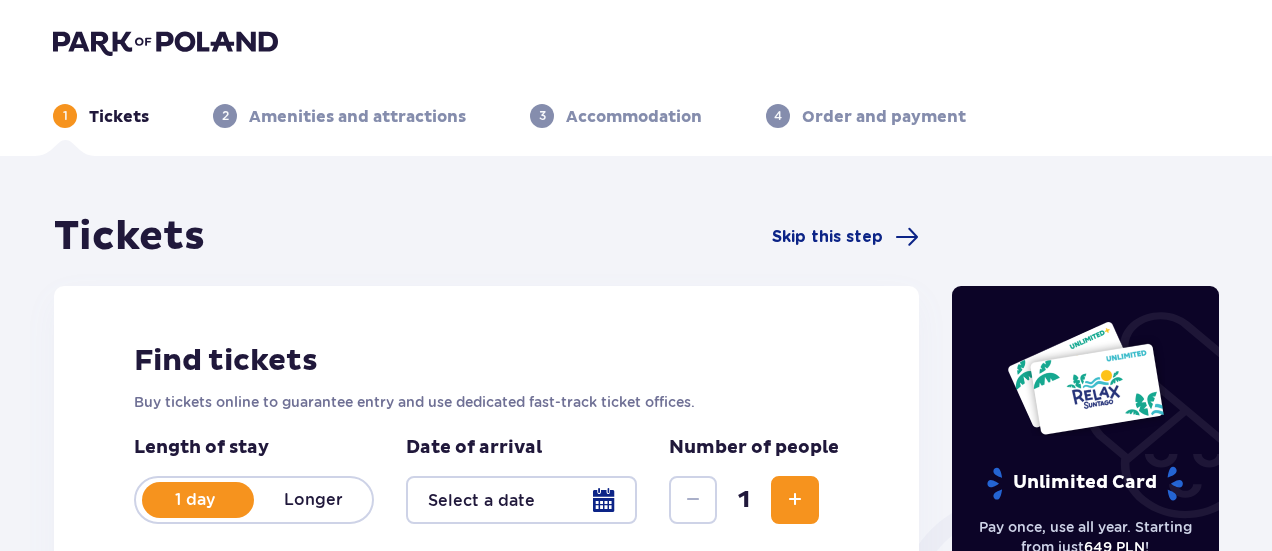 click on "Tickets" at bounding box center [119, 117] 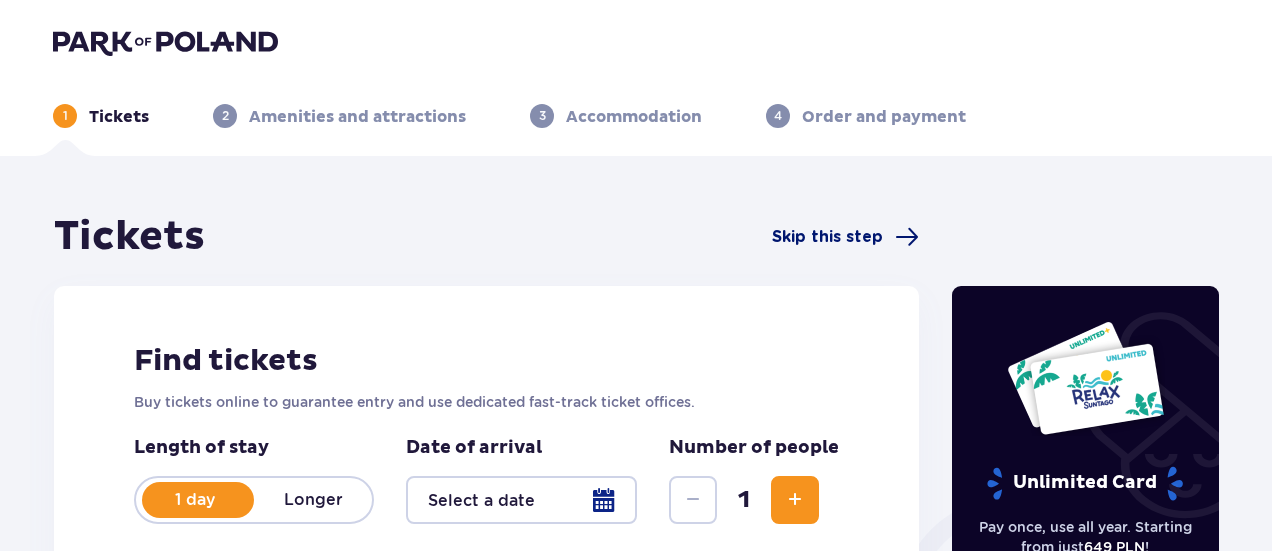 click on "Skip this step" at bounding box center (827, 237) 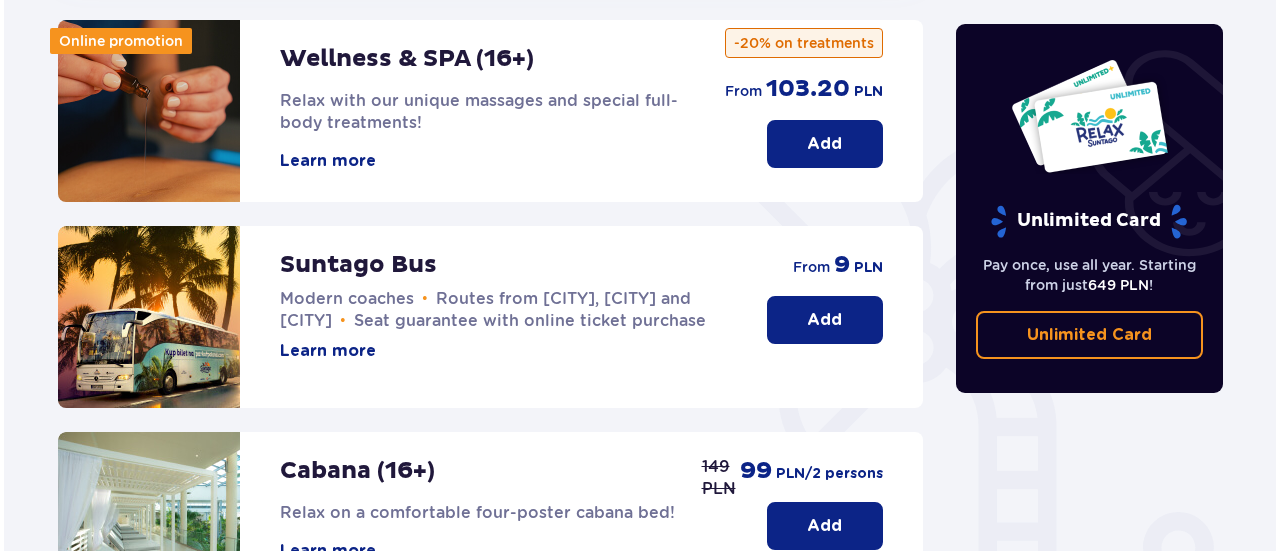 scroll, scrollTop: 500, scrollLeft: 0, axis: vertical 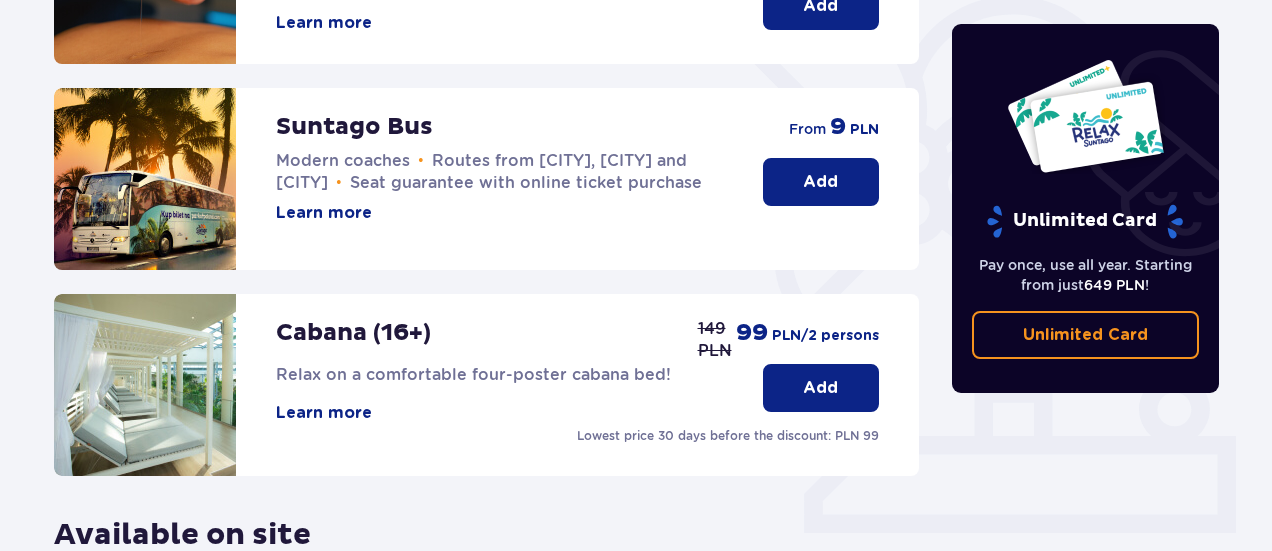 click on "Learn more" at bounding box center [324, 413] 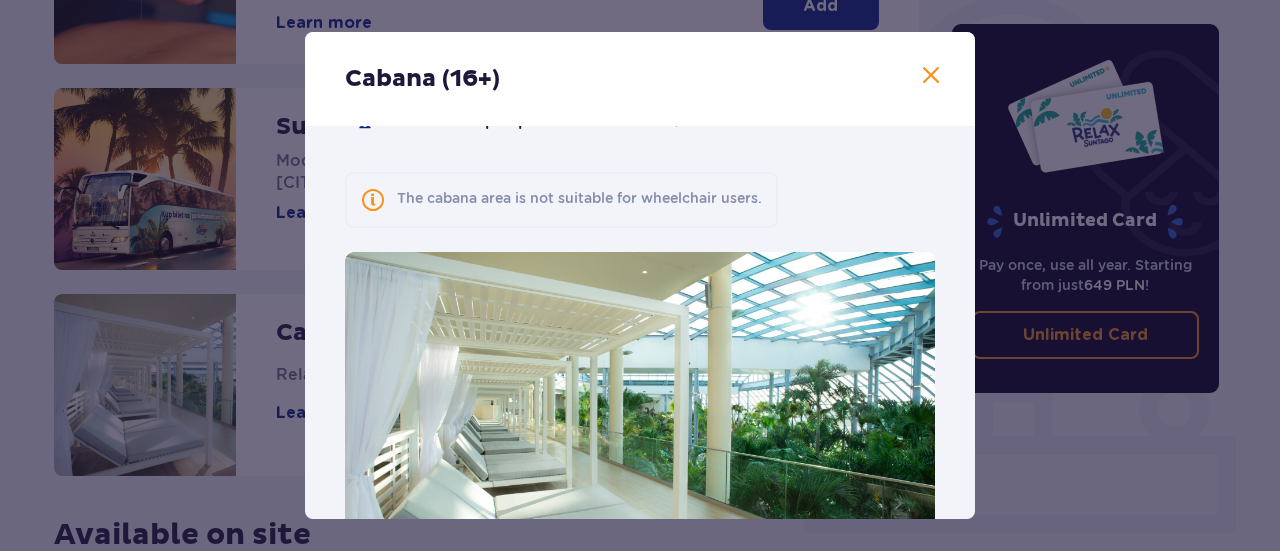 scroll, scrollTop: 246, scrollLeft: 0, axis: vertical 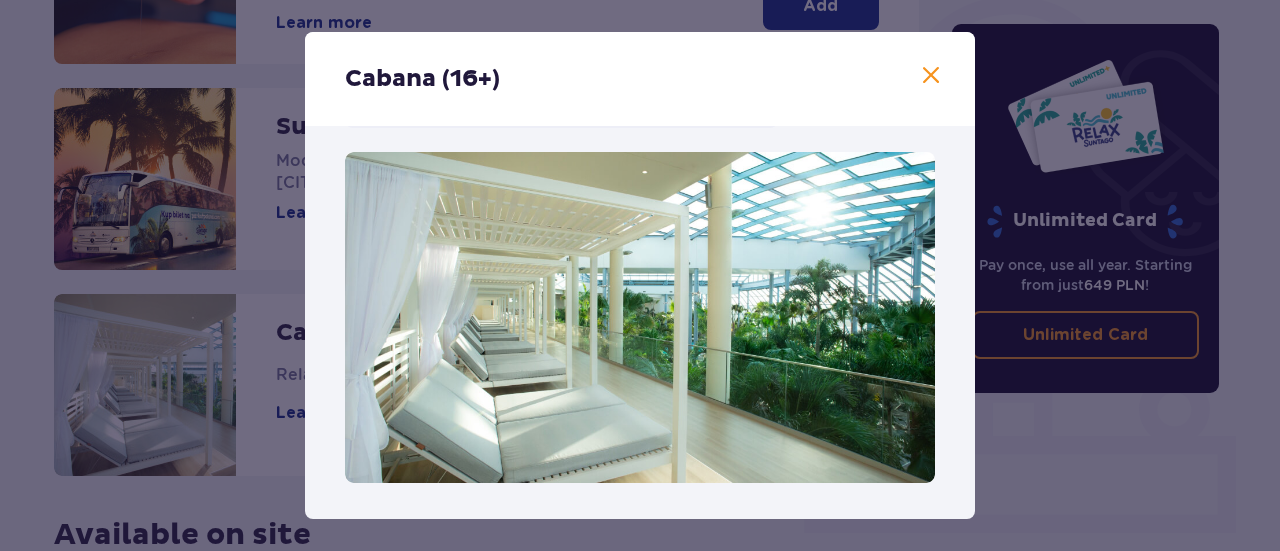 click at bounding box center (931, 76) 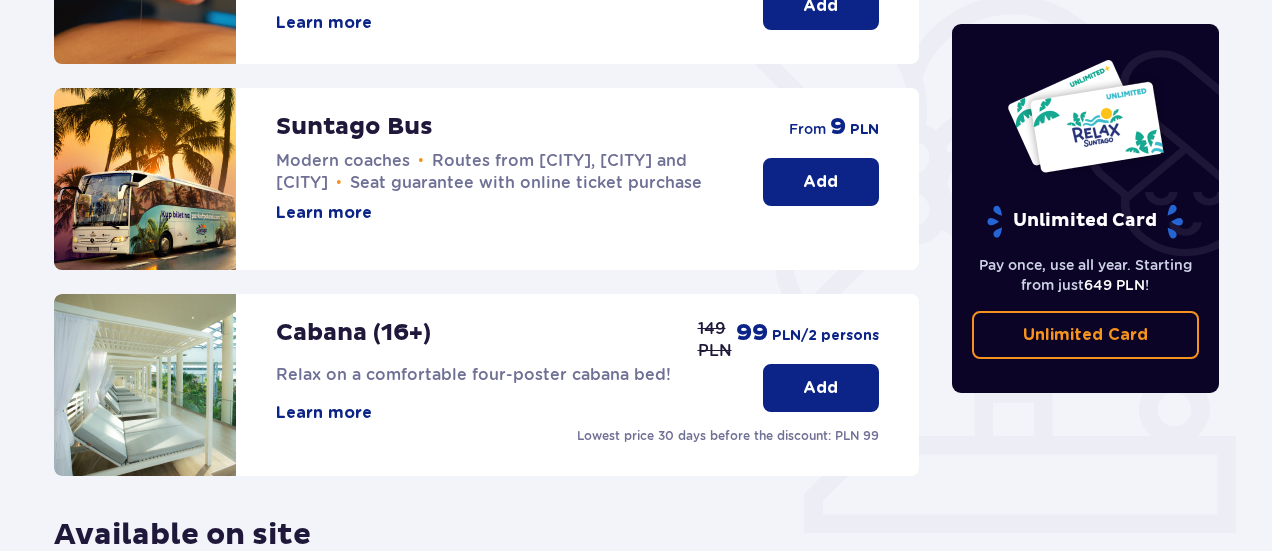 click on "Learn more" at bounding box center (324, 413) 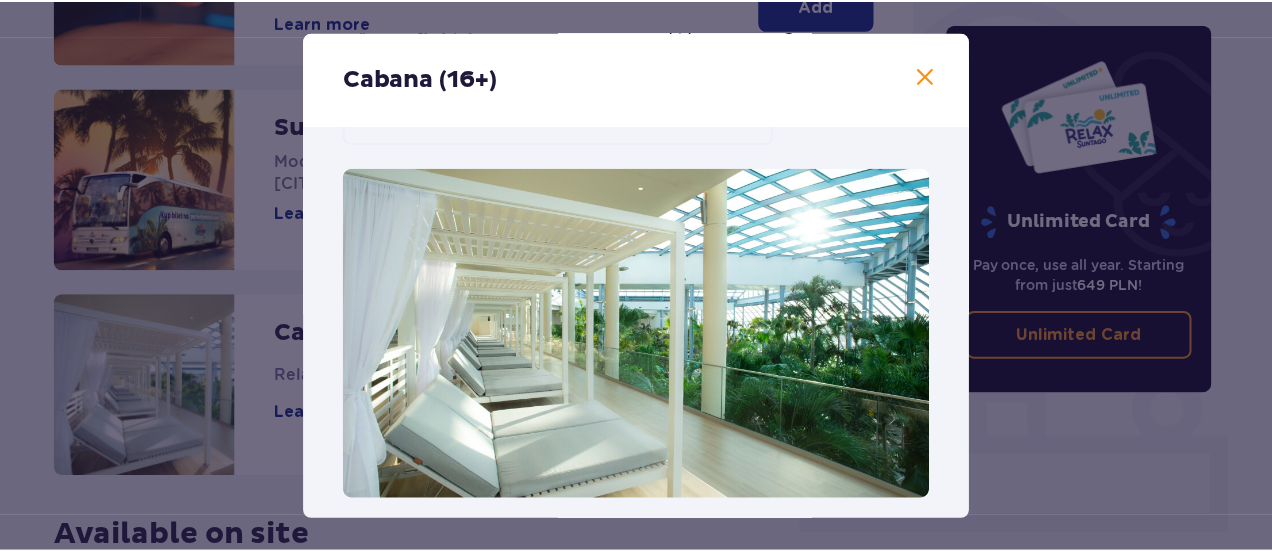 scroll, scrollTop: 246, scrollLeft: 0, axis: vertical 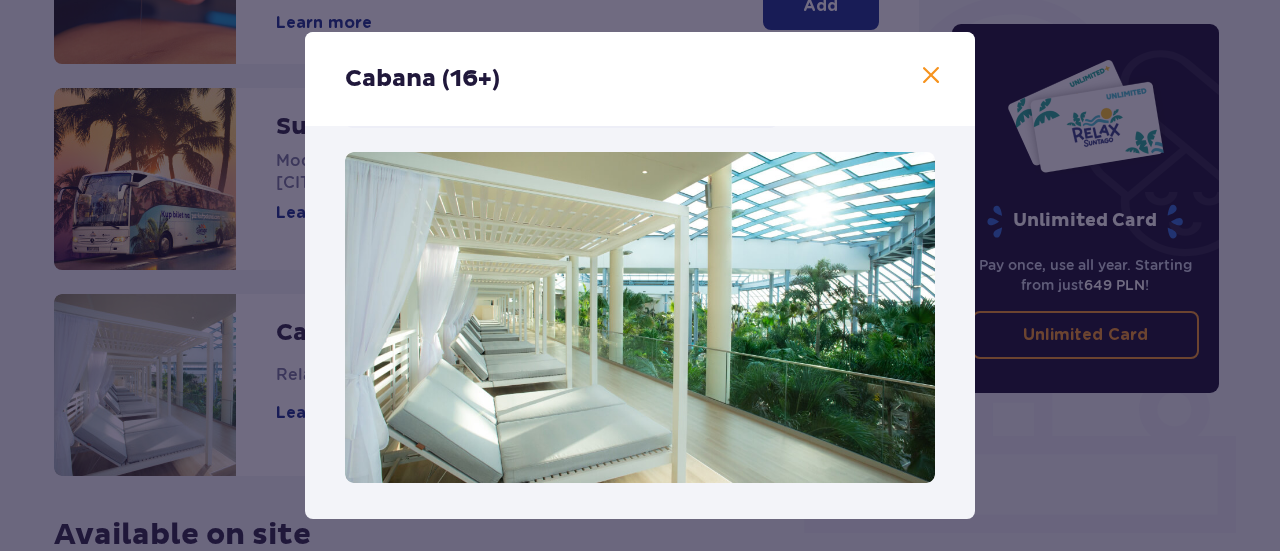 click at bounding box center [931, 76] 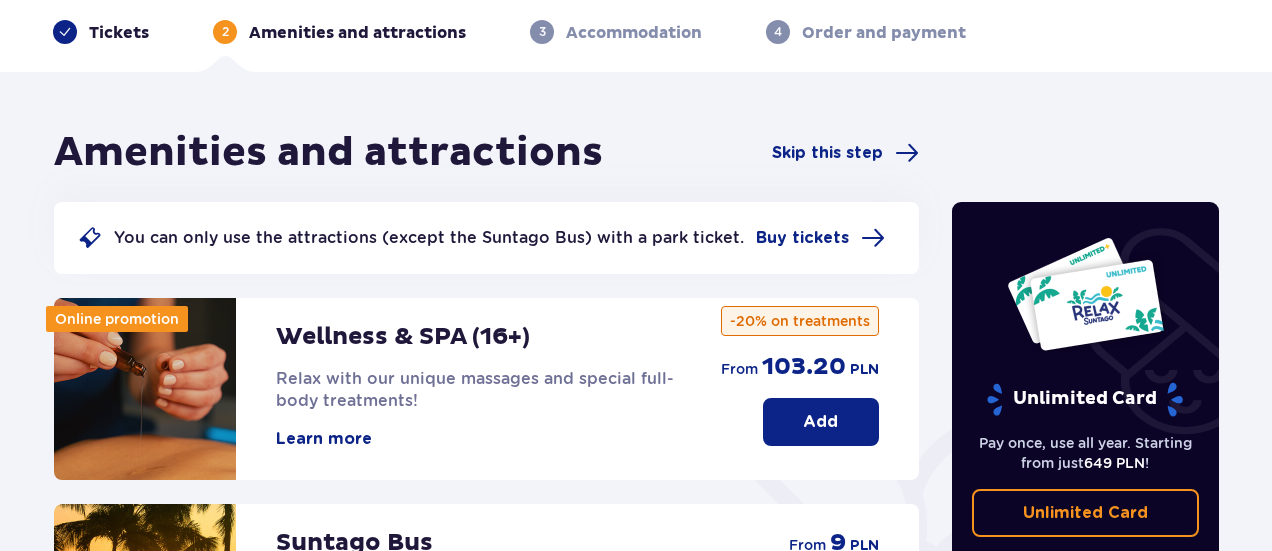 scroll, scrollTop: 0, scrollLeft: 0, axis: both 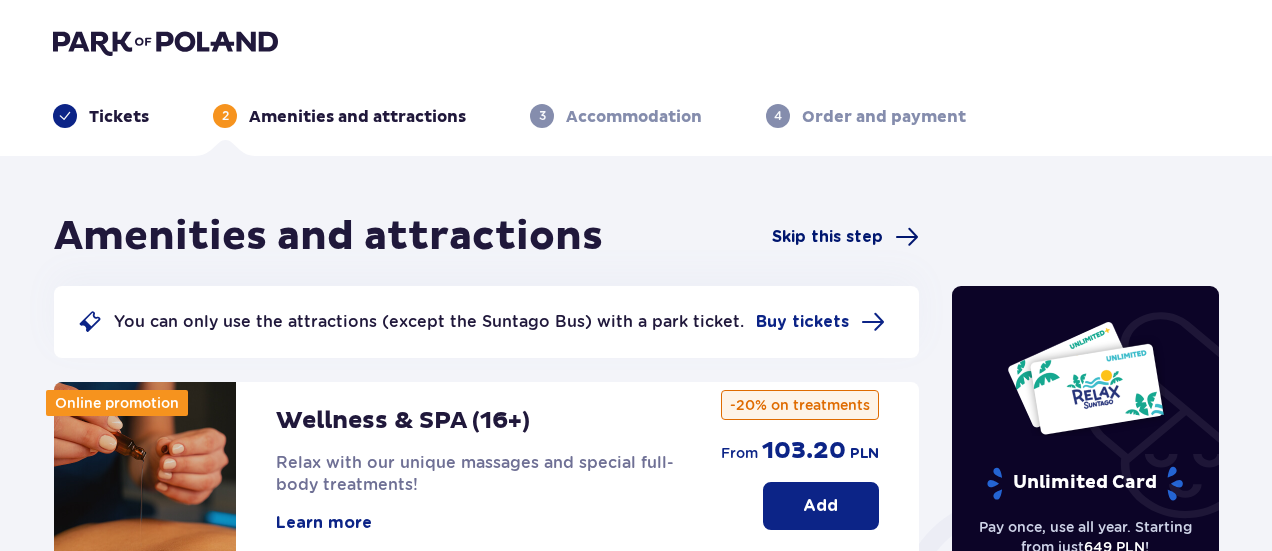 click on "Skip this step" at bounding box center [827, 237] 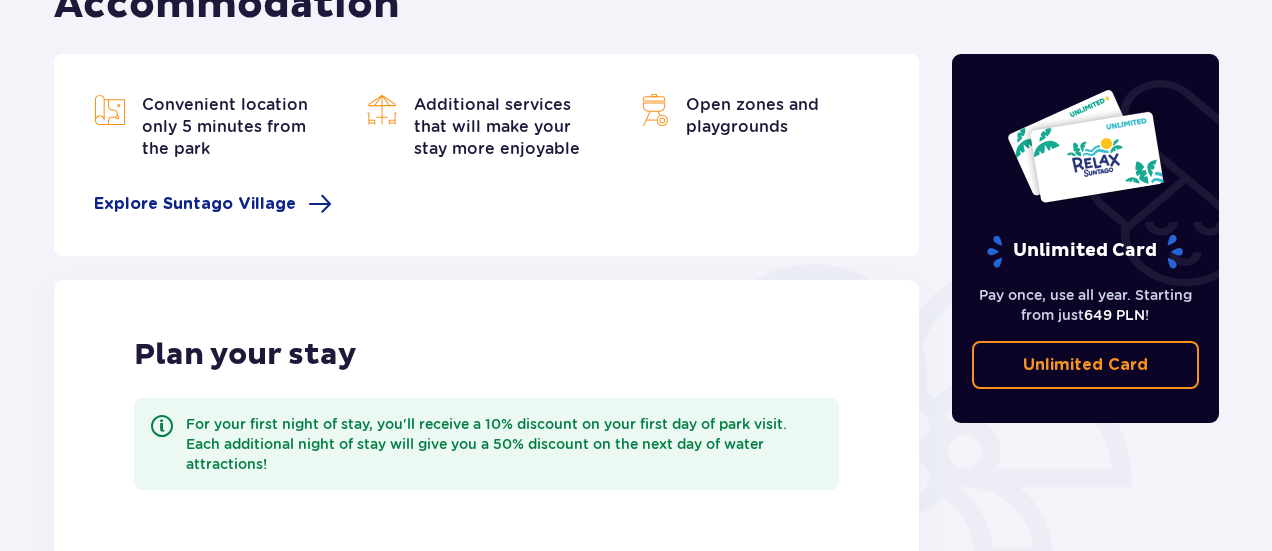 scroll, scrollTop: 20, scrollLeft: 0, axis: vertical 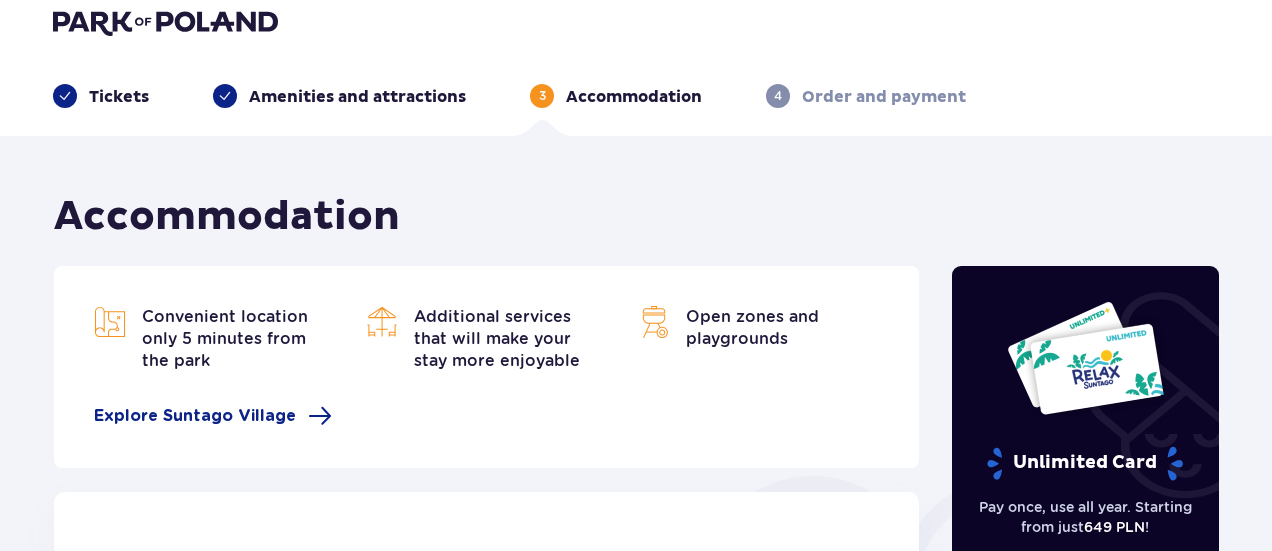 click on "Tickets" at bounding box center (119, 97) 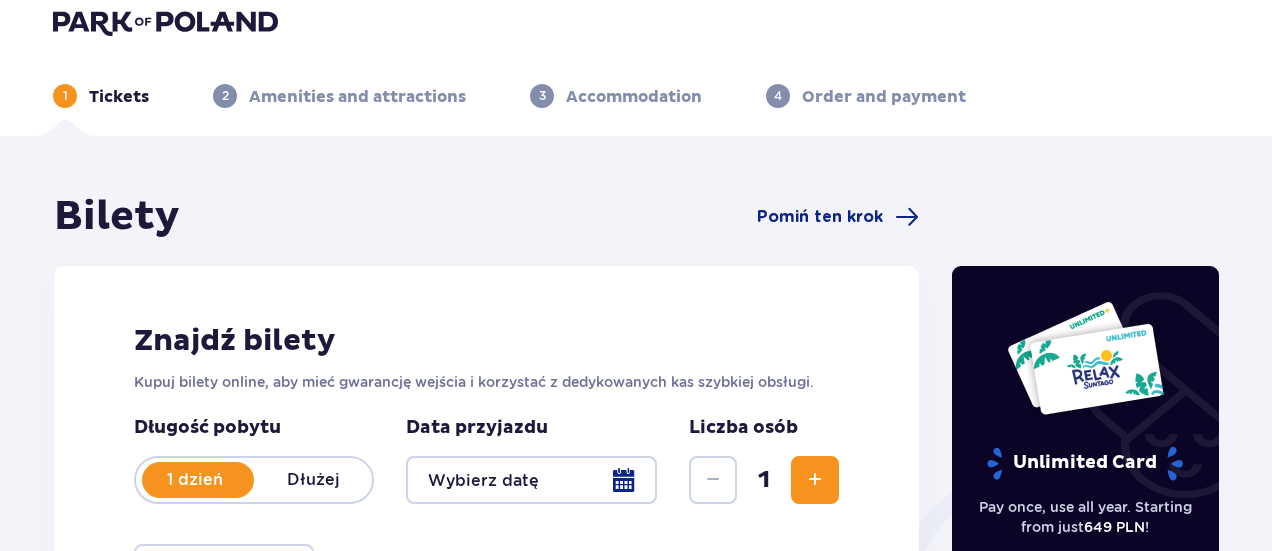 scroll, scrollTop: 0, scrollLeft: 0, axis: both 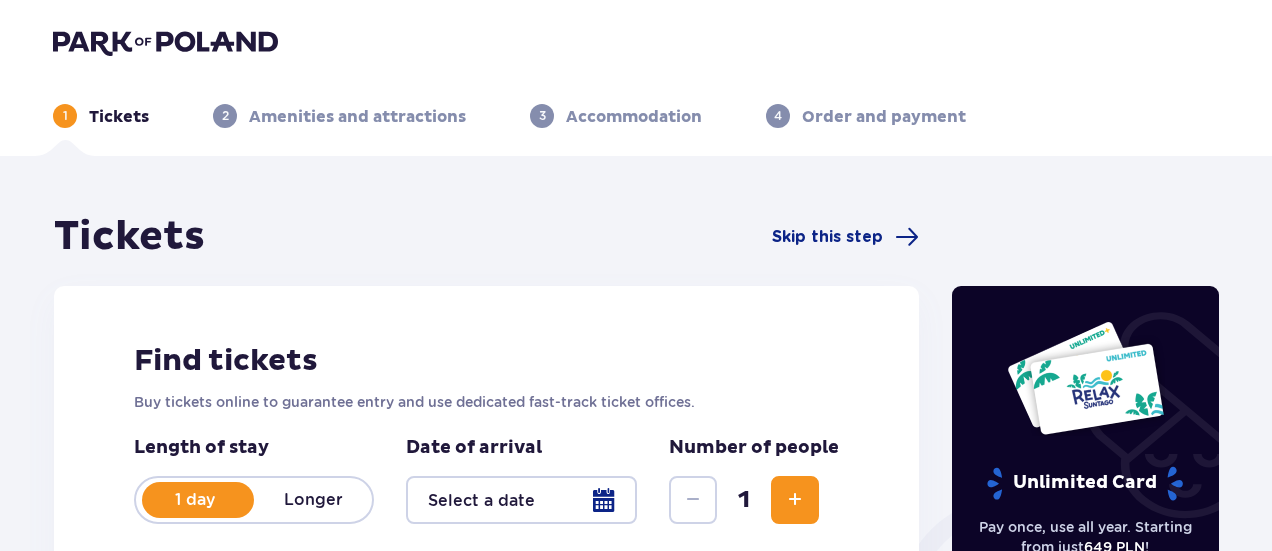 click at bounding box center (165, 42) 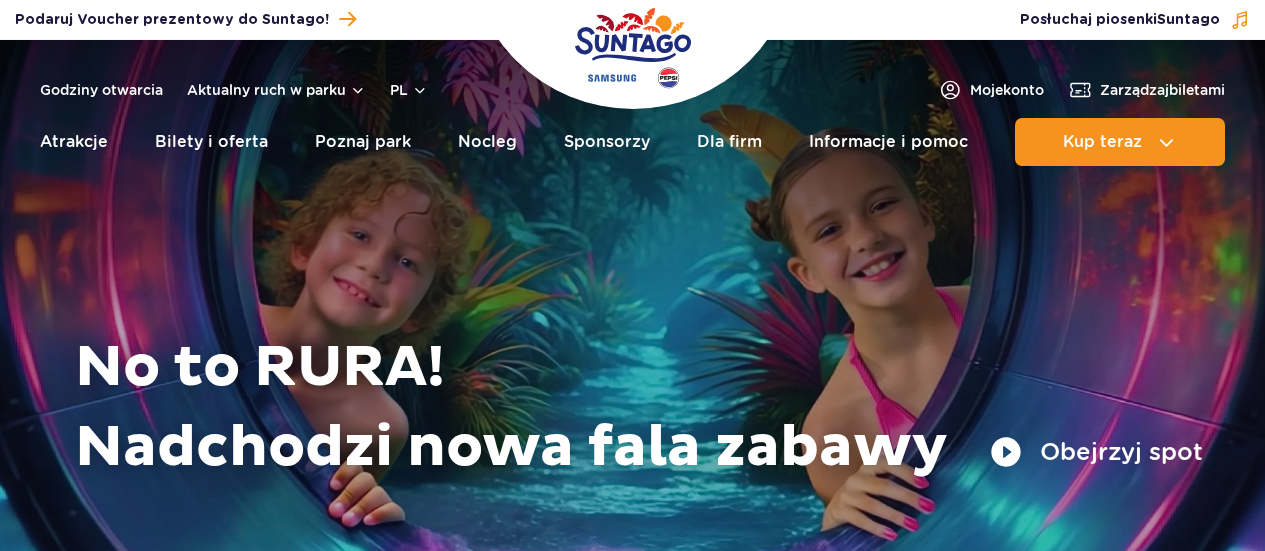 scroll, scrollTop: 0, scrollLeft: 0, axis: both 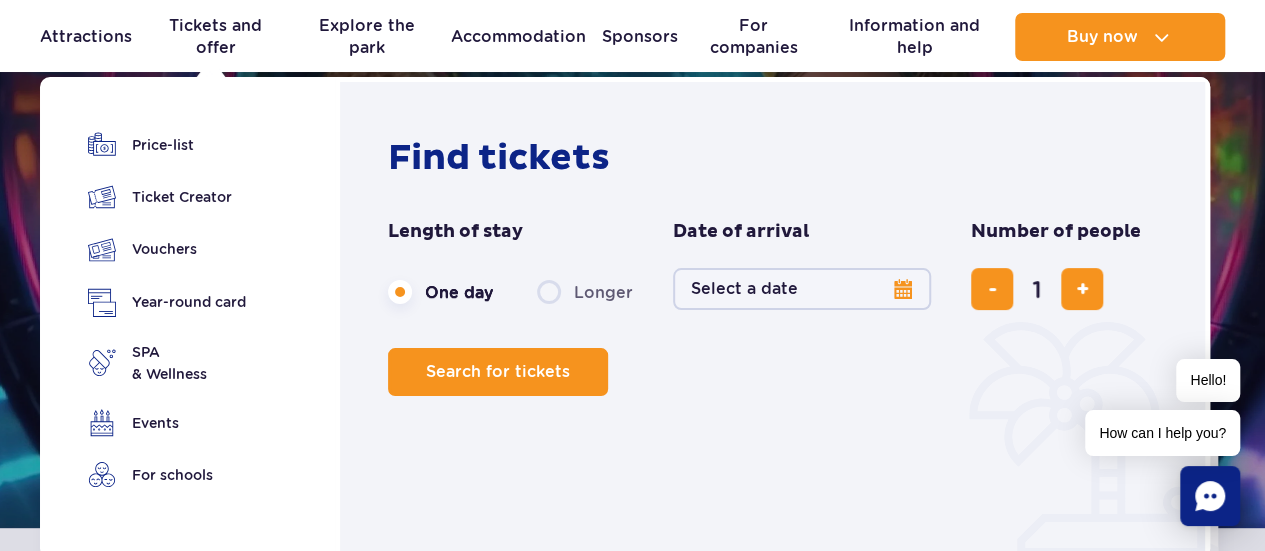 click on "Select a date" at bounding box center [802, 289] 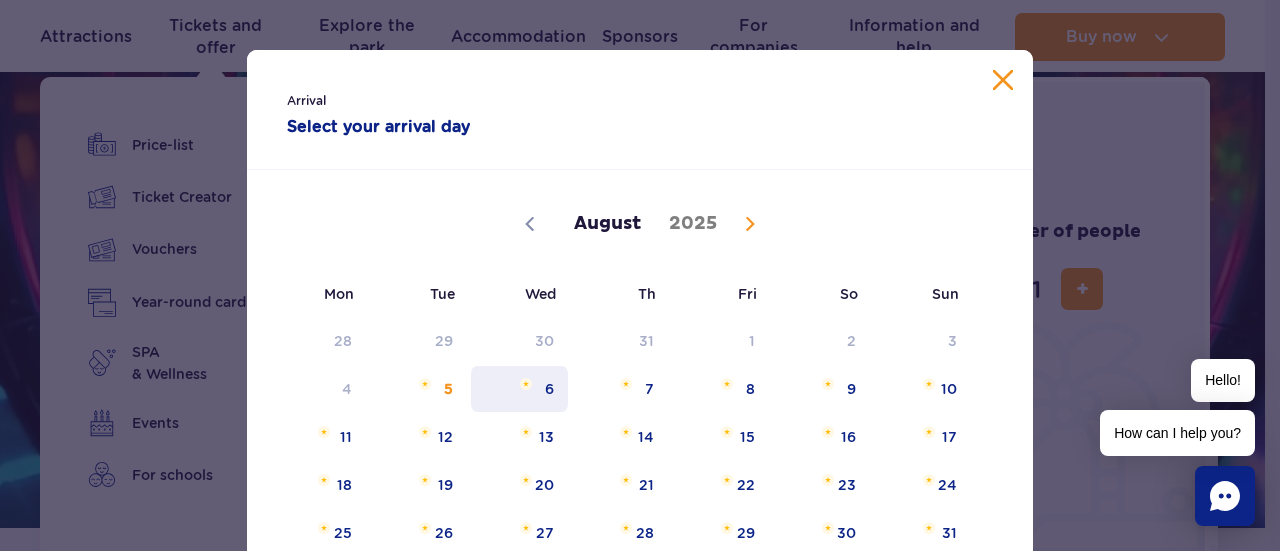 click on "6" at bounding box center [549, 389] 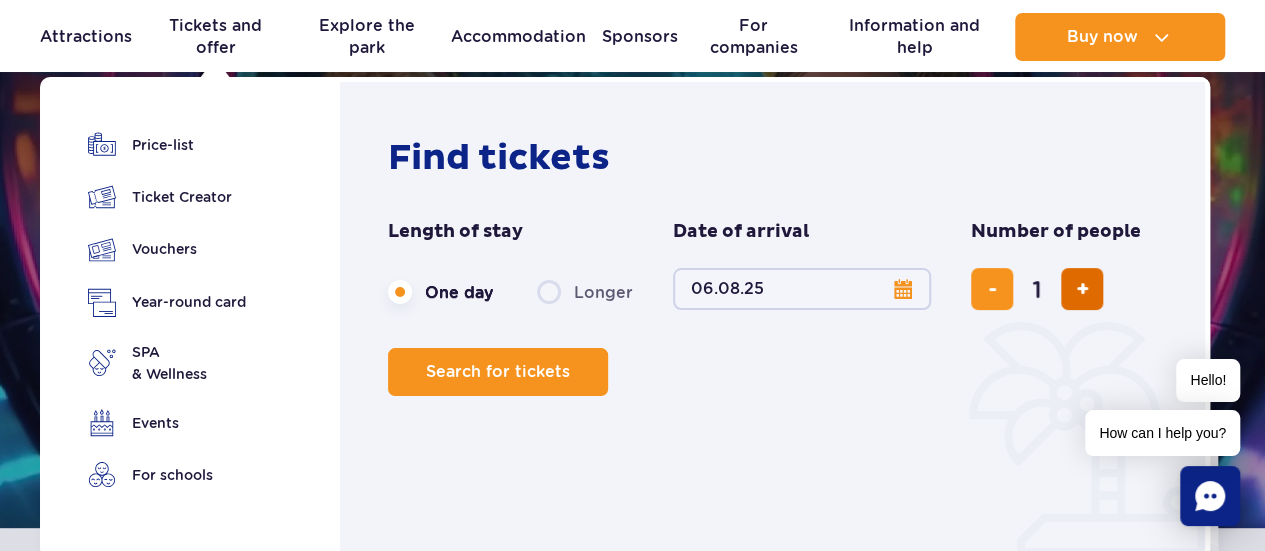 click at bounding box center [1082, 289] 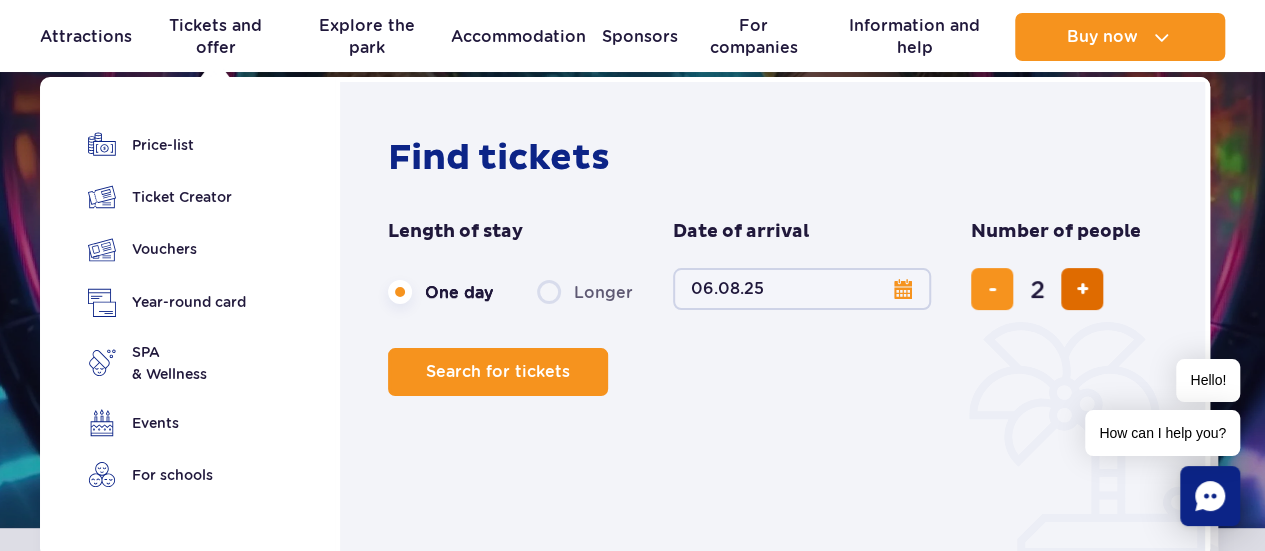 type on "2" 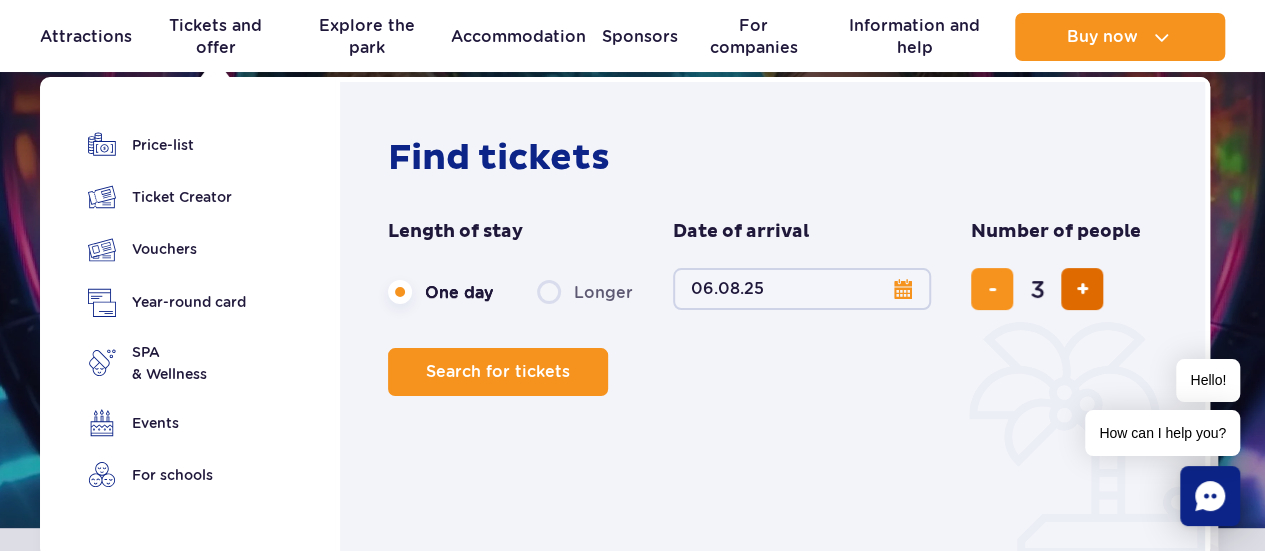 click at bounding box center [1082, 289] 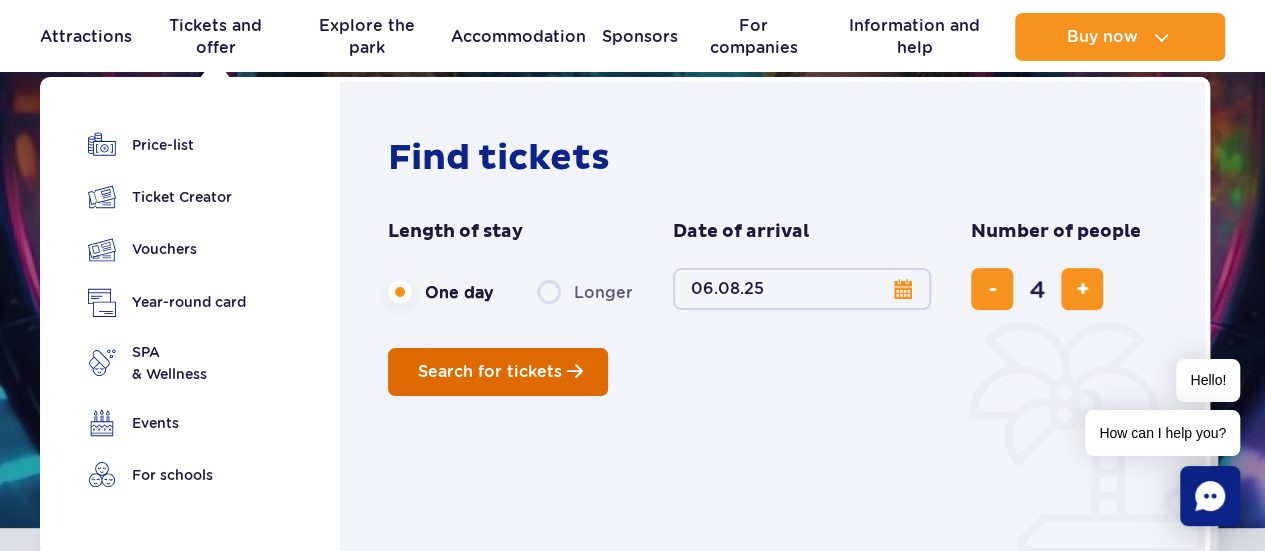 click on "Search for tickets" at bounding box center [498, 372] 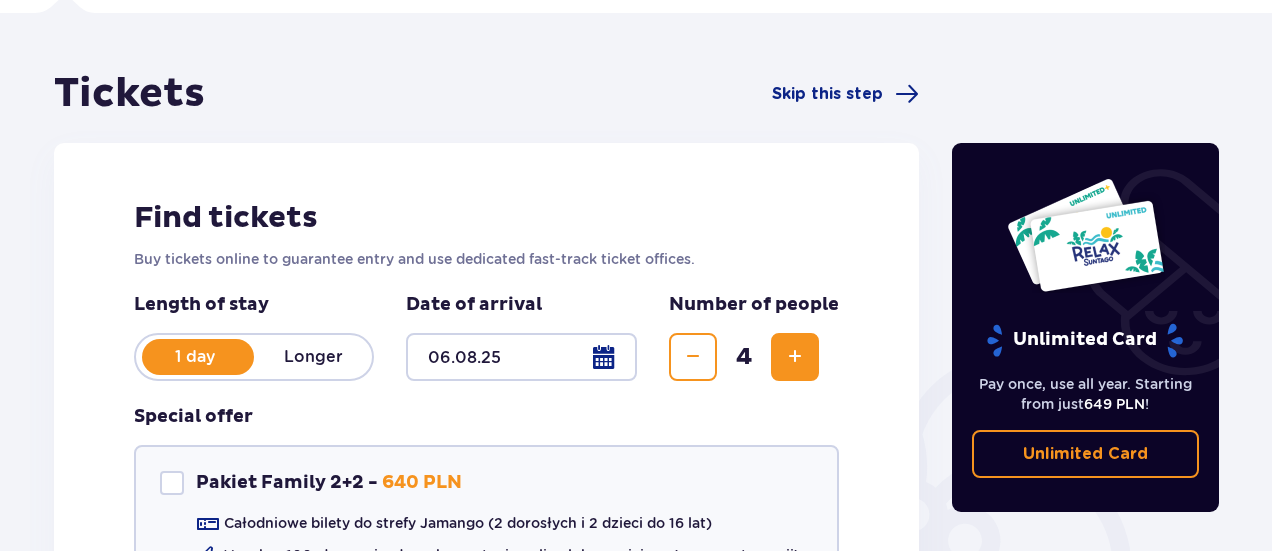 scroll, scrollTop: 143, scrollLeft: 0, axis: vertical 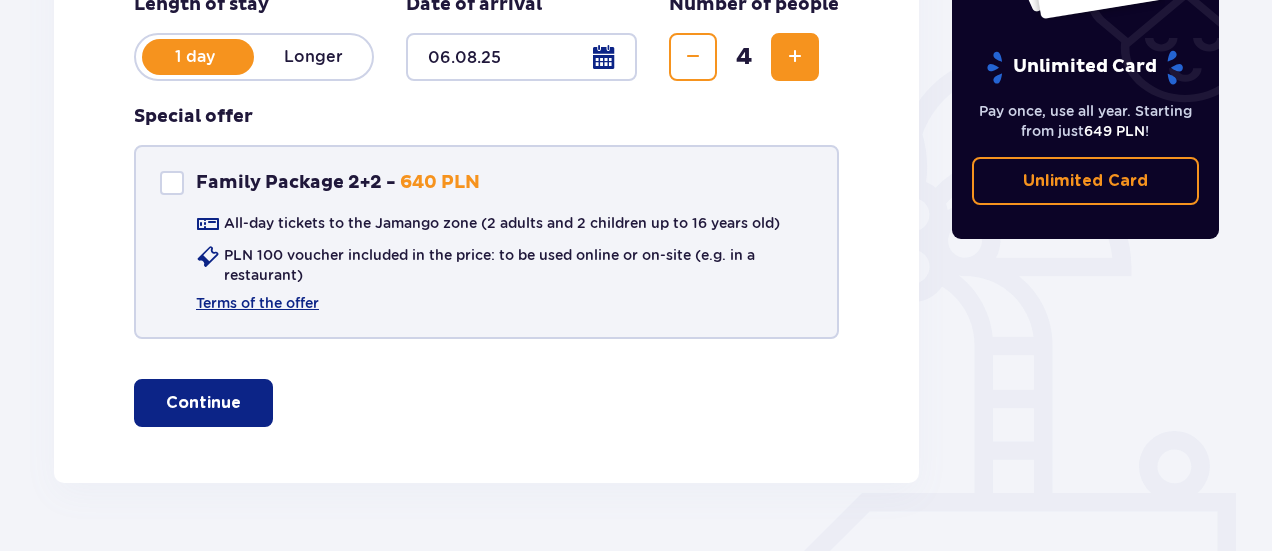 click at bounding box center [172, 183] 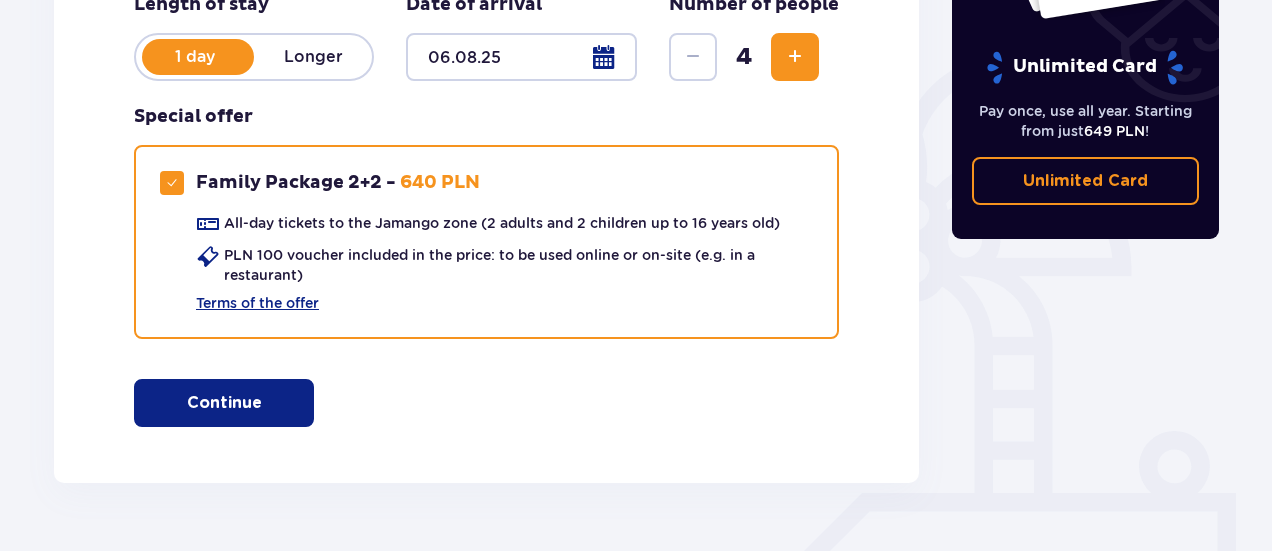 click on "Continue" at bounding box center (224, 403) 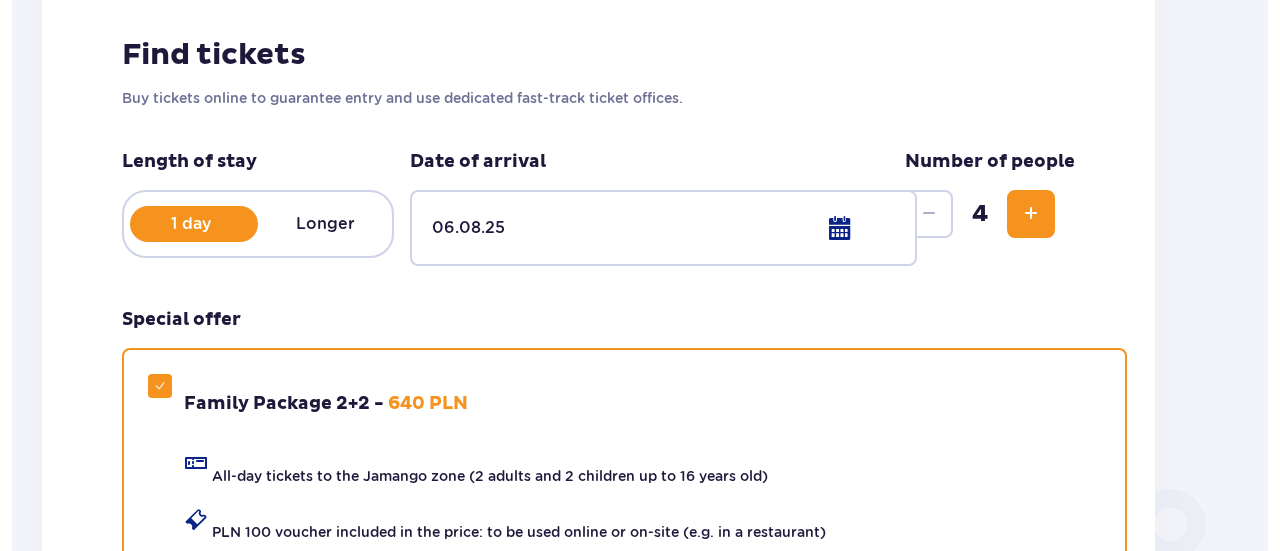 scroll, scrollTop: 0, scrollLeft: 0, axis: both 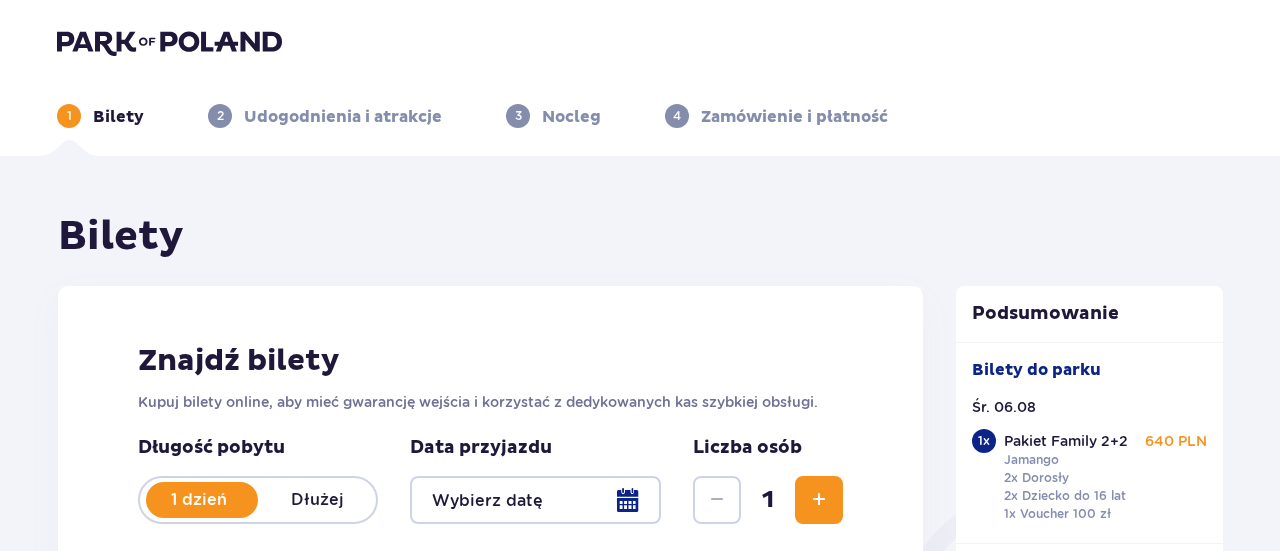 type on "06.08.25" 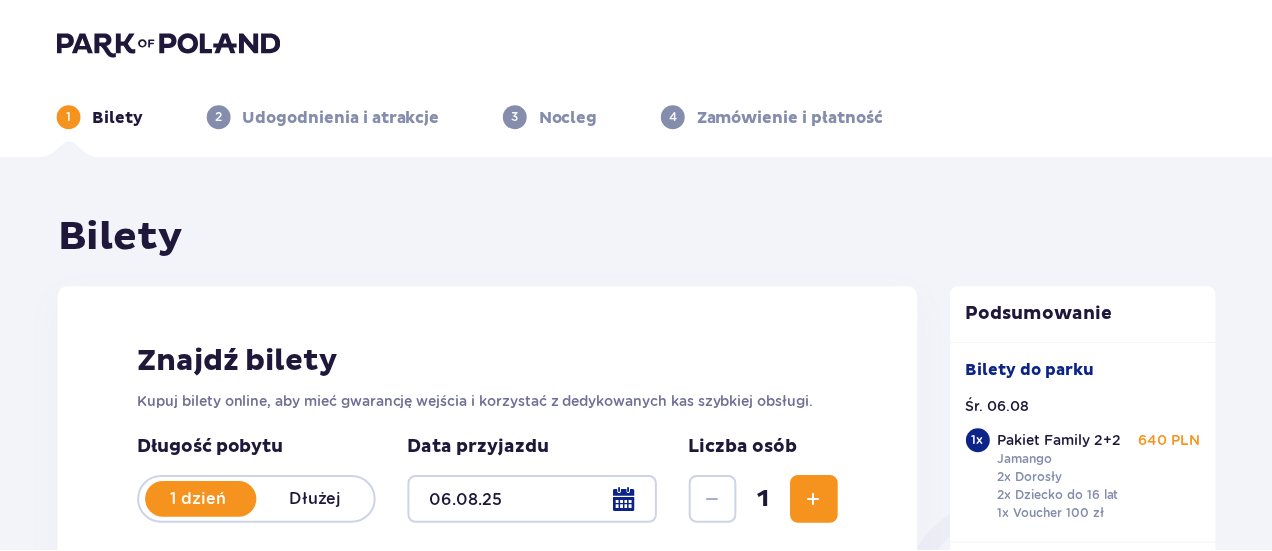 scroll, scrollTop: 0, scrollLeft: 0, axis: both 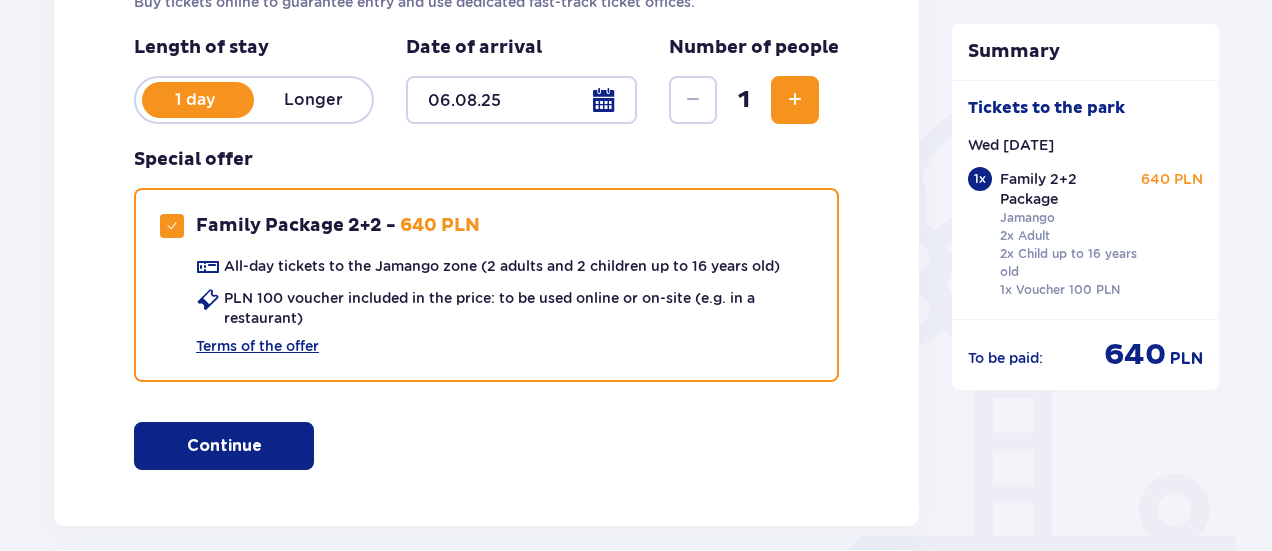 click at bounding box center (266, 446) 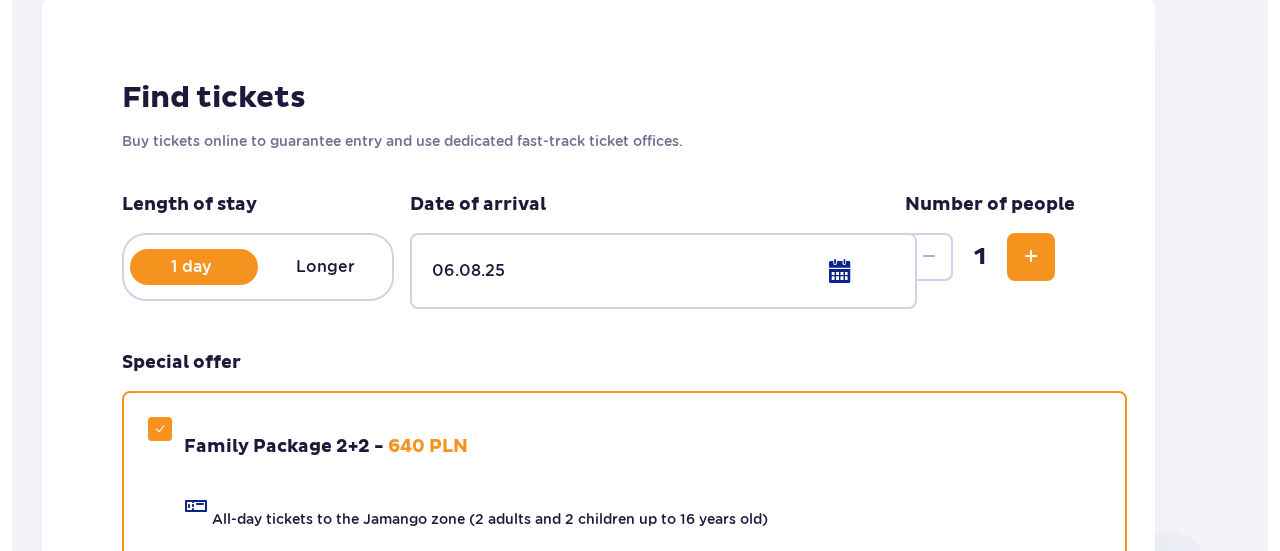 scroll, scrollTop: 0, scrollLeft: 0, axis: both 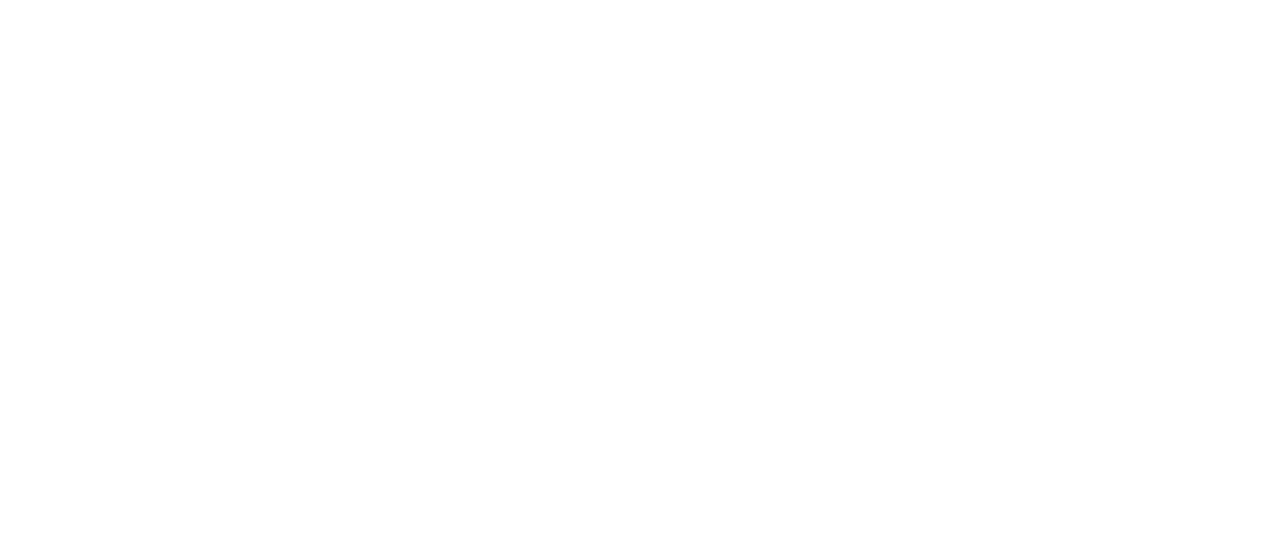click on "Original text Rate this translation Your feedback will be used to help improve Google Translate" at bounding box center (640, 4) 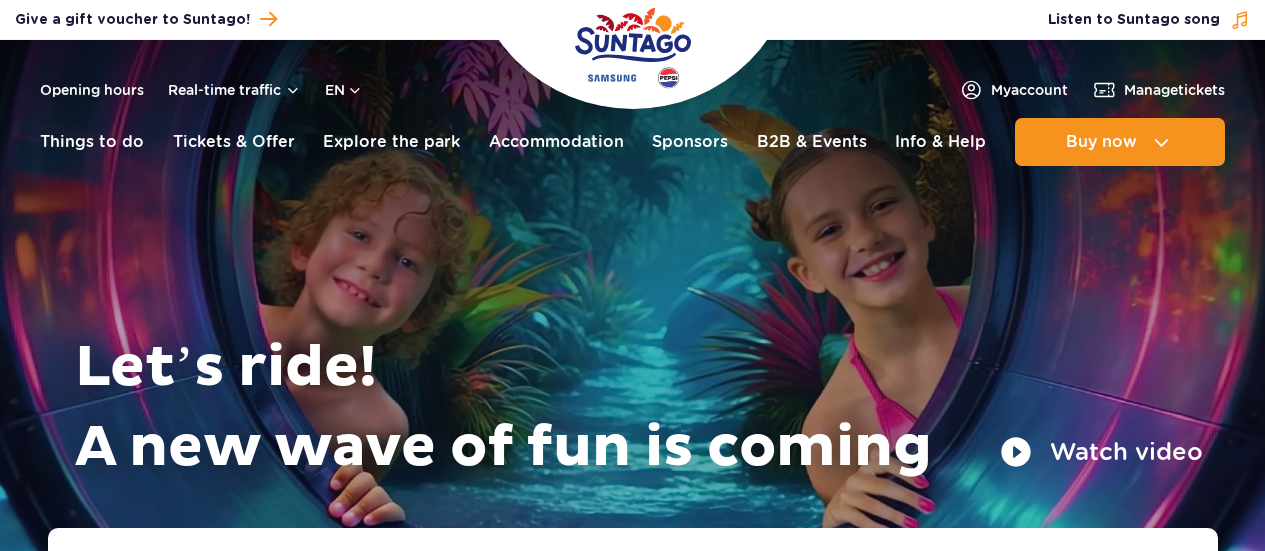 scroll, scrollTop: 0, scrollLeft: 0, axis: both 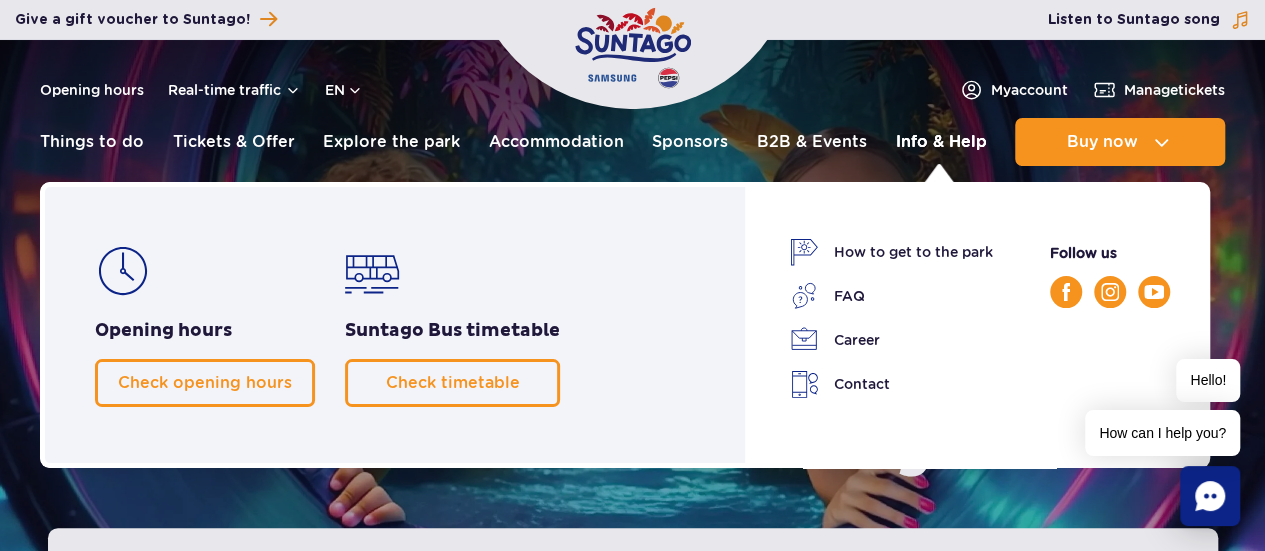 click on "Info & Help" at bounding box center [940, 142] 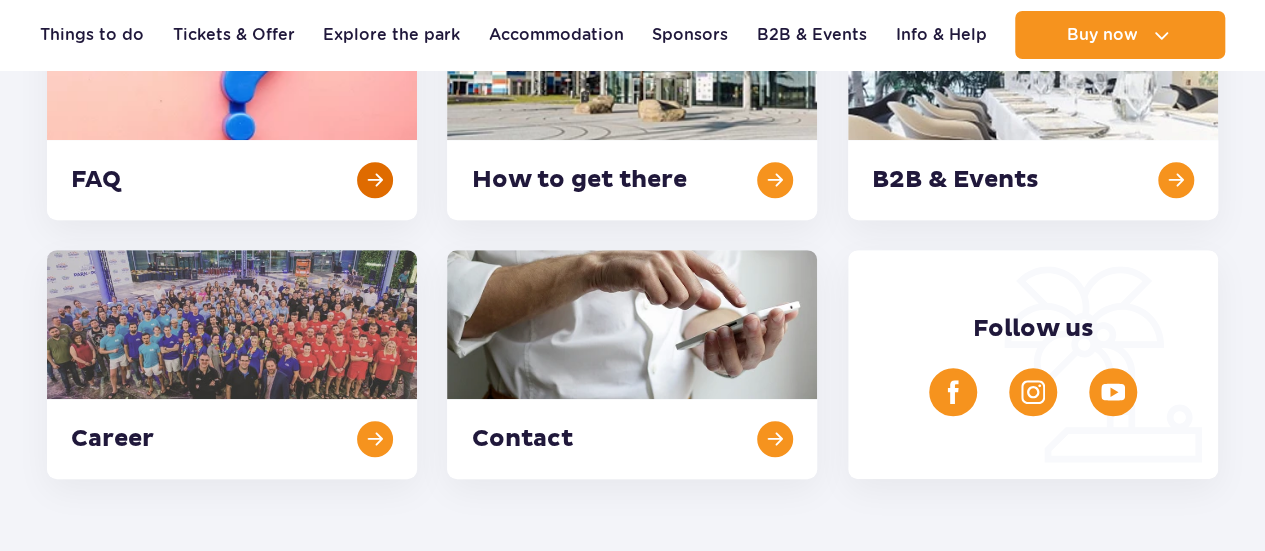 scroll, scrollTop: 100, scrollLeft: 0, axis: vertical 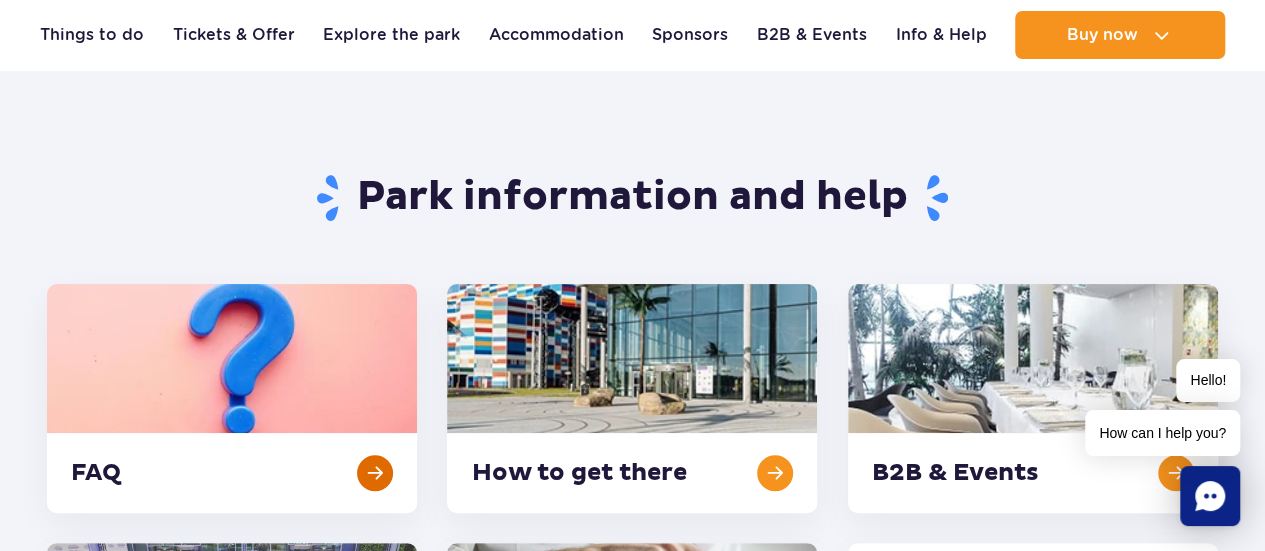 click at bounding box center (232, 398) 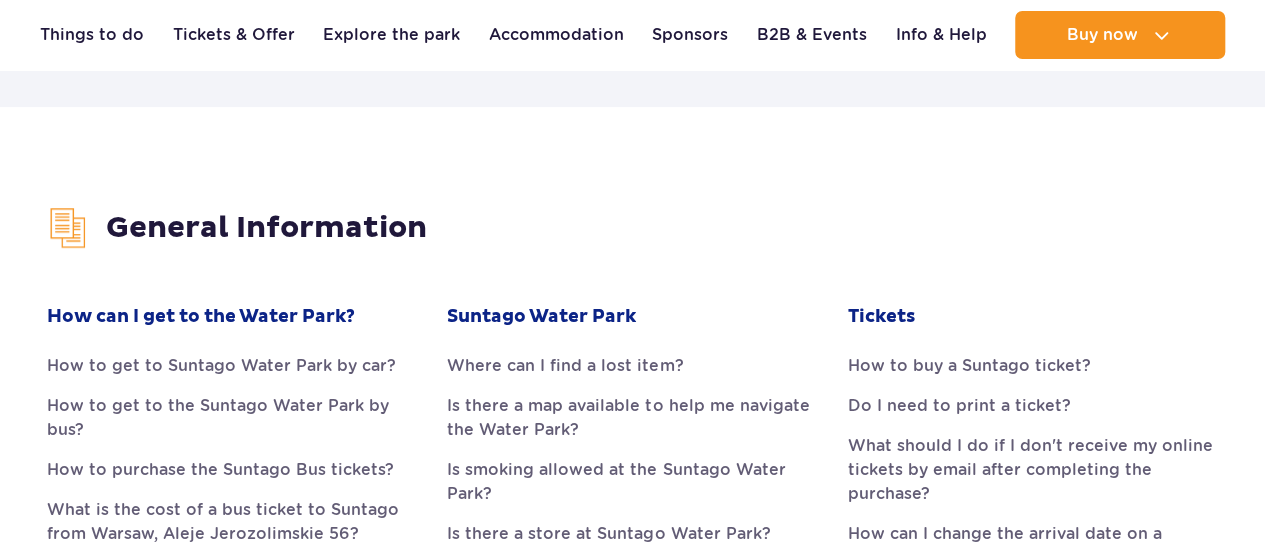 scroll, scrollTop: 0, scrollLeft: 0, axis: both 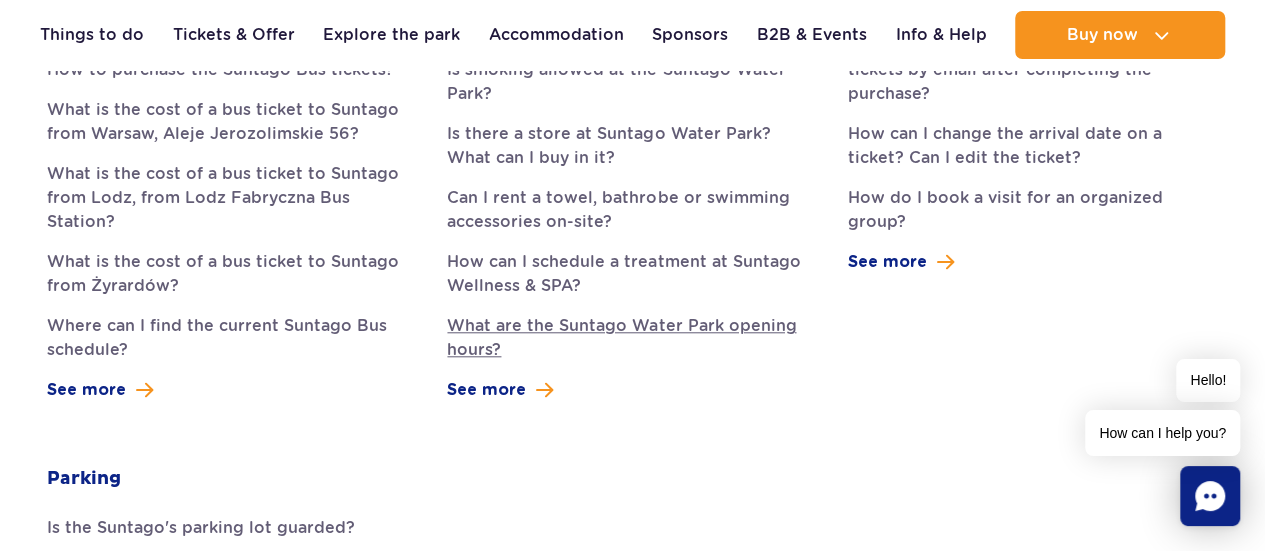 click on "What are the Suntago Water Park opening hours?" at bounding box center [632, 338] 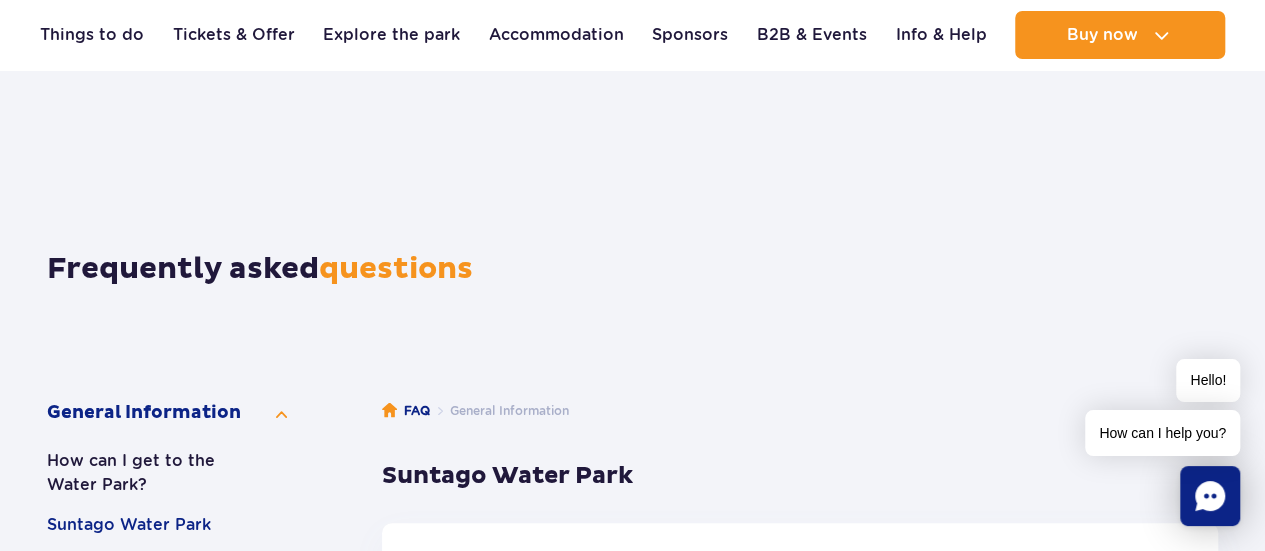 scroll, scrollTop: 272, scrollLeft: 0, axis: vertical 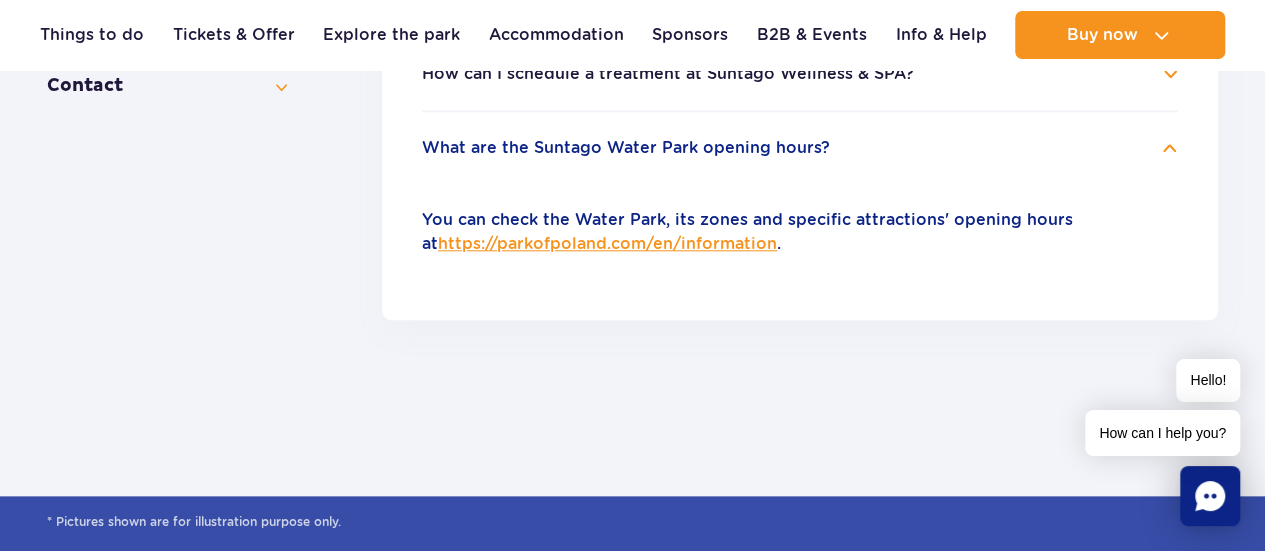 click on "https://parkofpoland.com/en/information" at bounding box center [607, 243] 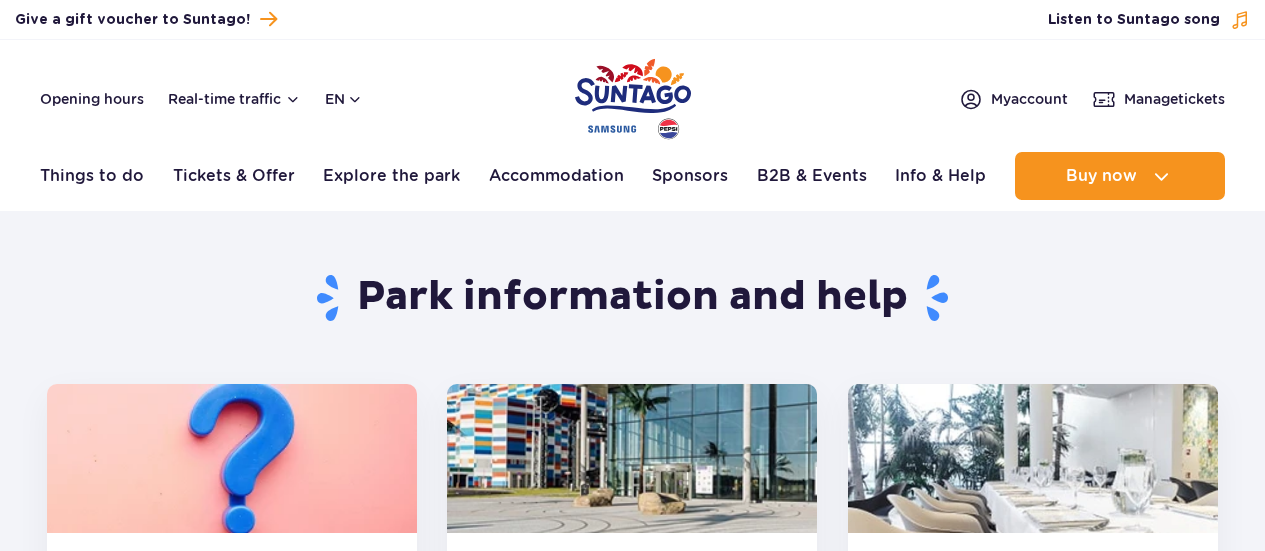 scroll, scrollTop: 0, scrollLeft: 0, axis: both 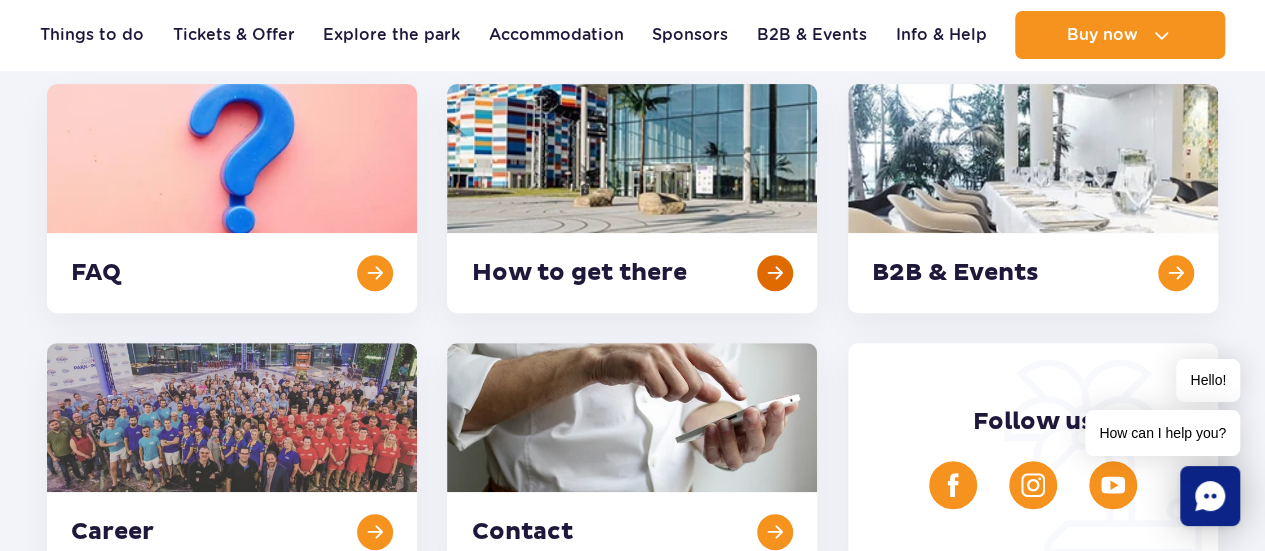 click at bounding box center [632, 198] 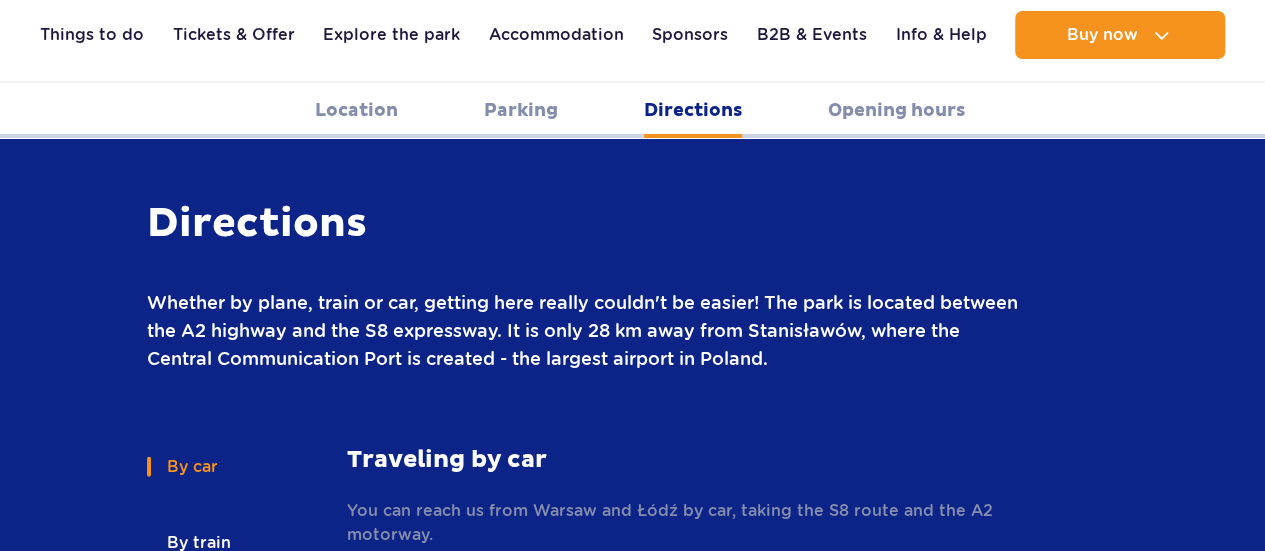 scroll, scrollTop: 2610, scrollLeft: 0, axis: vertical 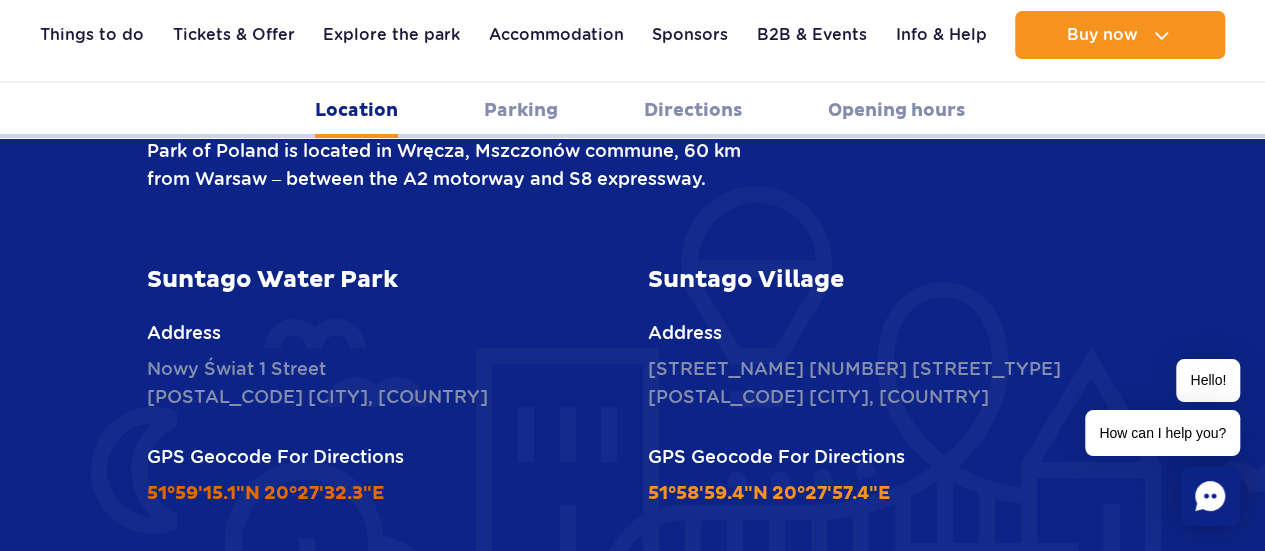 click on "51°59'15.1"N 20°27'32.3"E" at bounding box center [265, 493] 